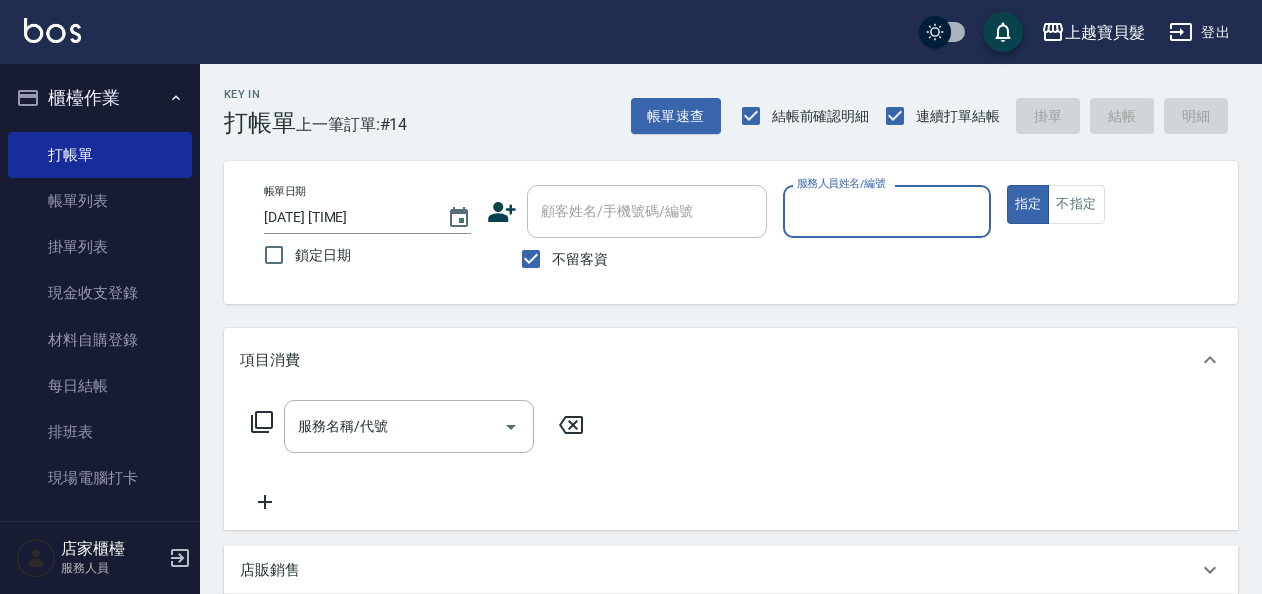 scroll, scrollTop: 0, scrollLeft: 0, axis: both 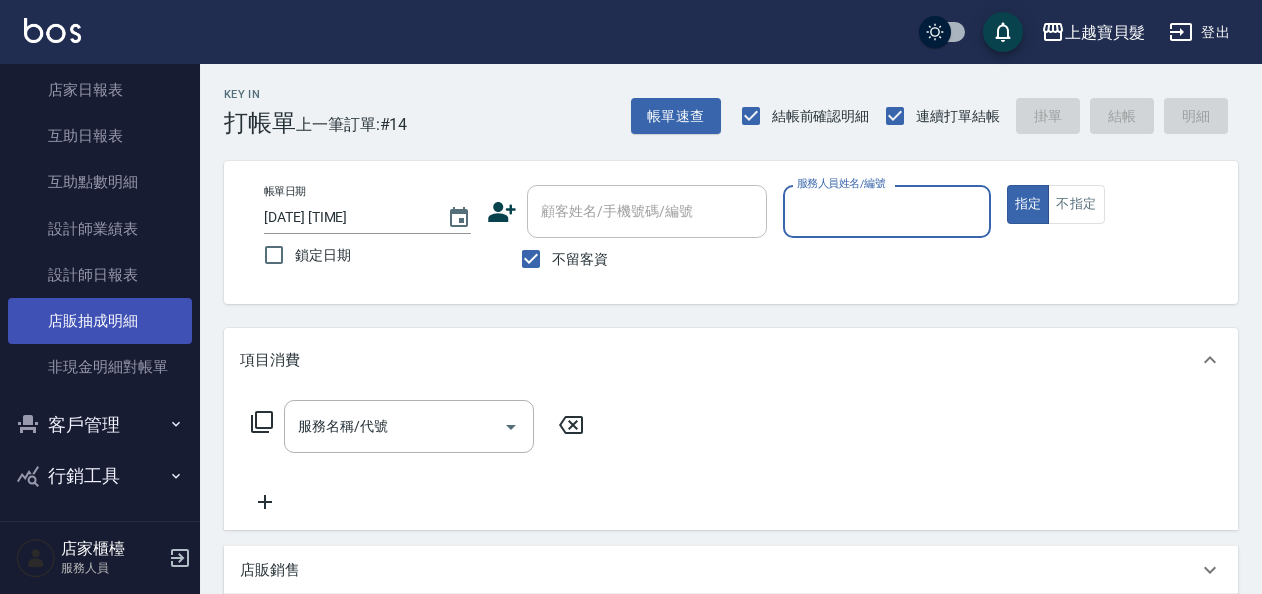 click on "店販抽成明細" at bounding box center (100, 321) 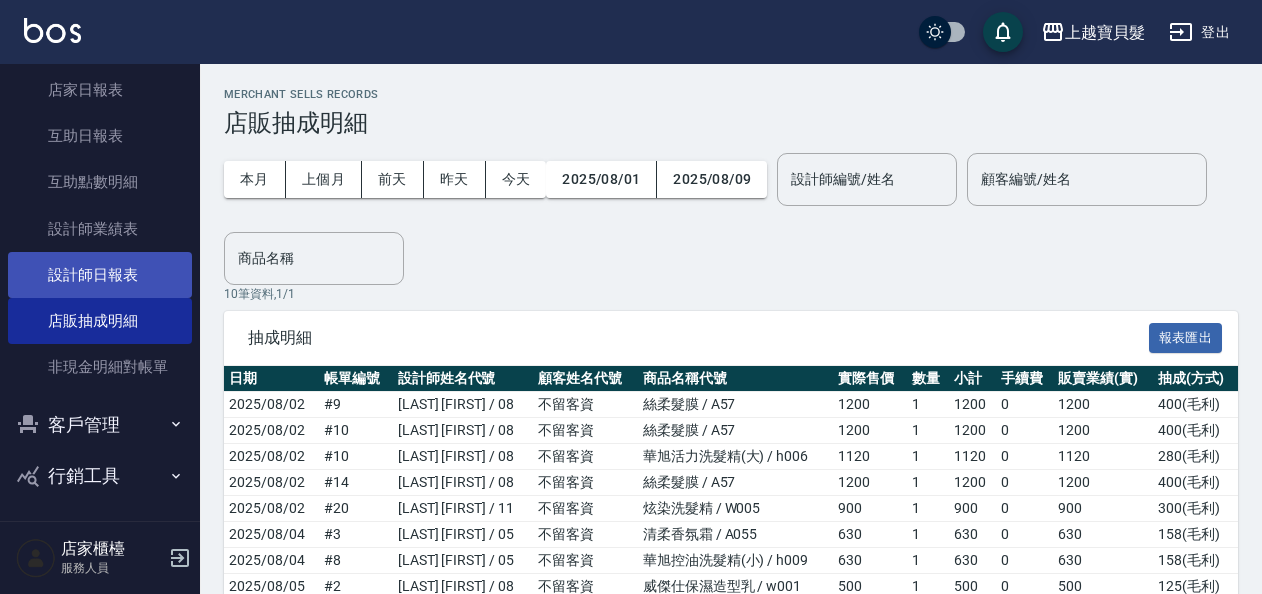 click on "設計師日報表" at bounding box center (100, 275) 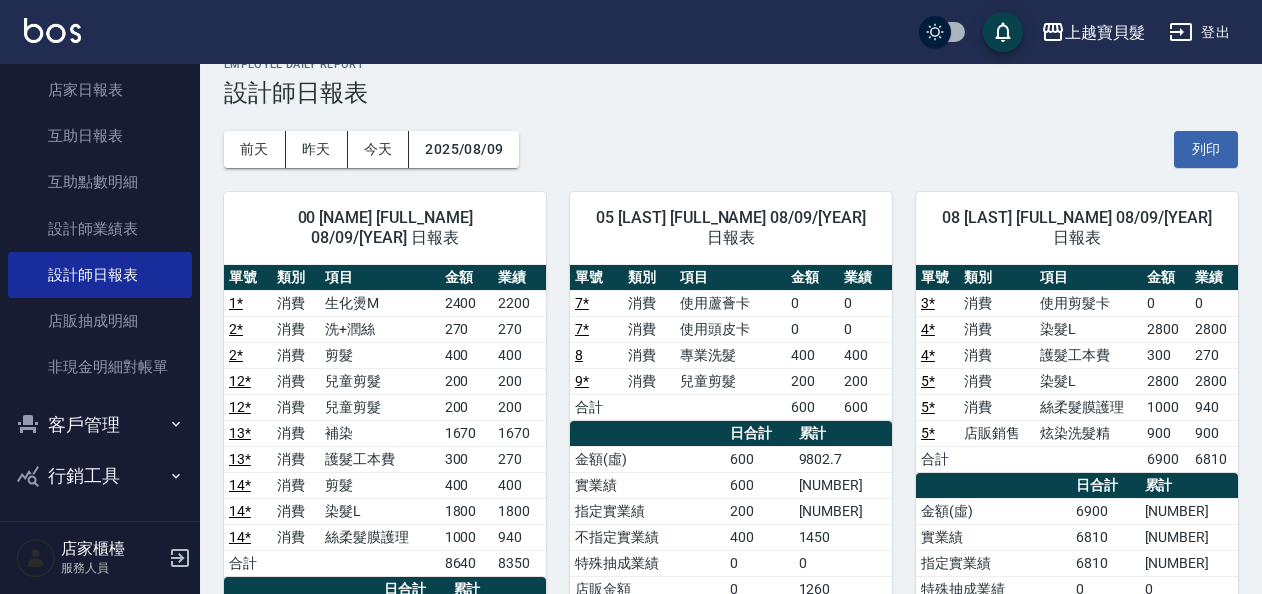 scroll, scrollTop: 0, scrollLeft: 0, axis: both 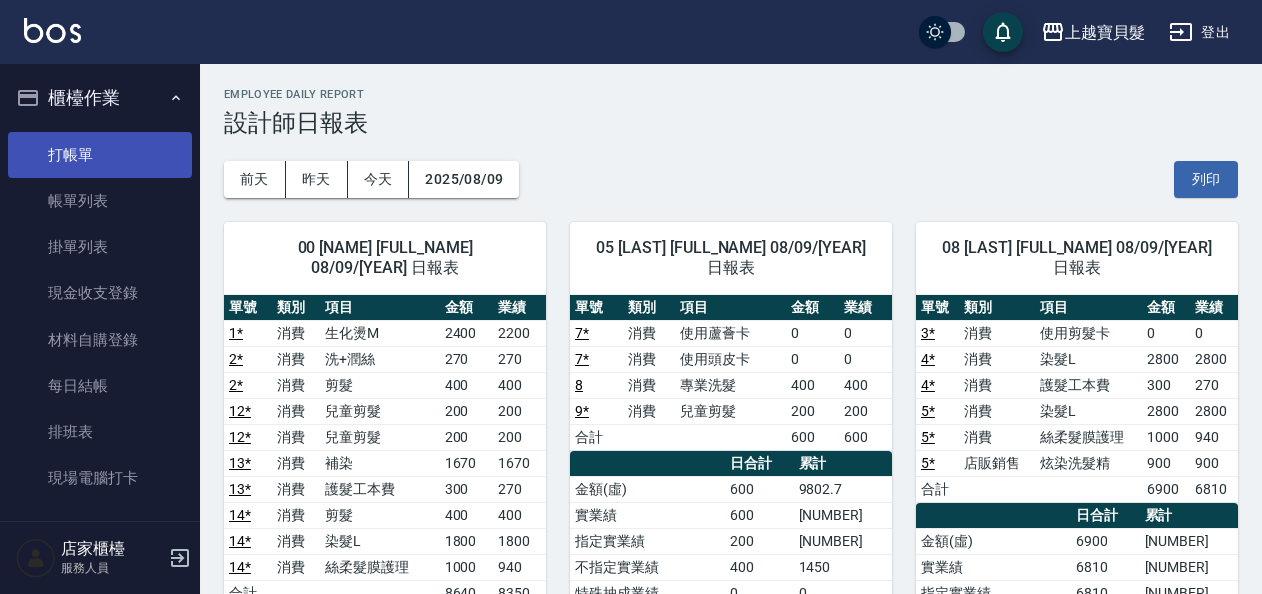 click on "打帳單" at bounding box center [100, 155] 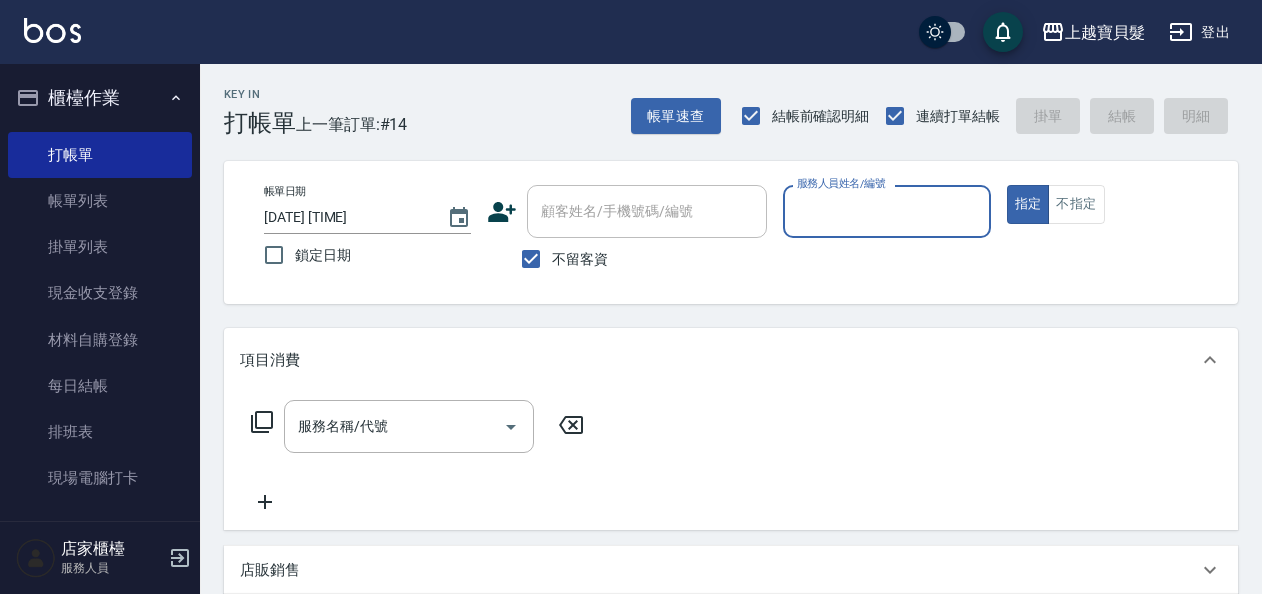 click on "服務人員姓名/編號" at bounding box center (886, 211) 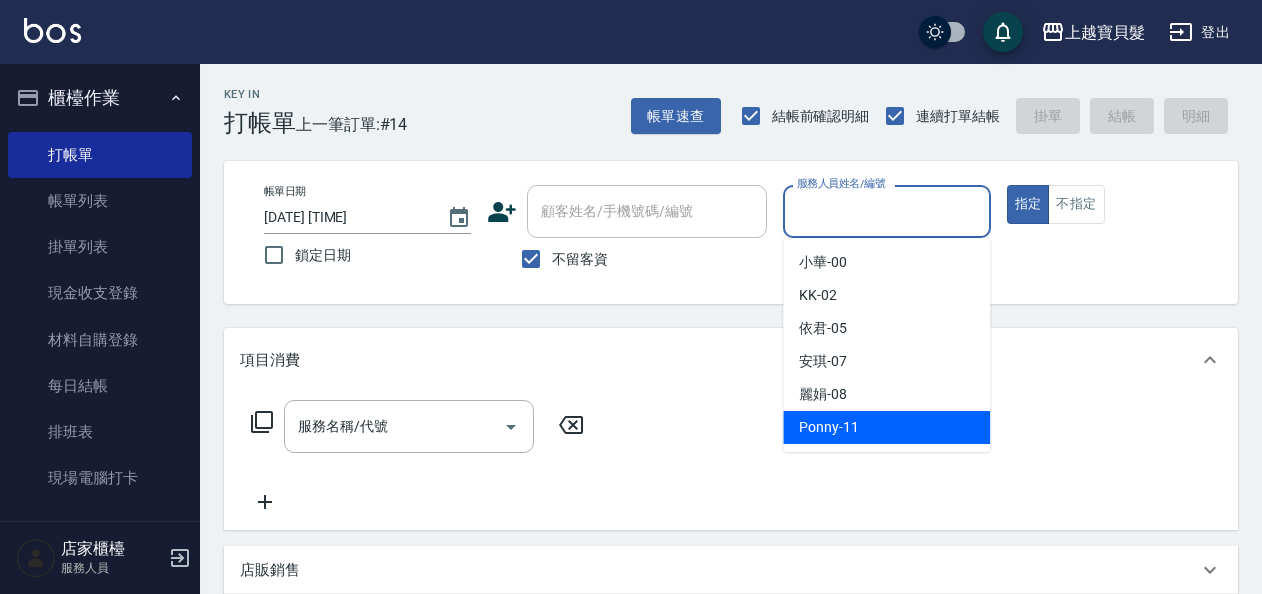 click on "Ponny -11" at bounding box center (886, 427) 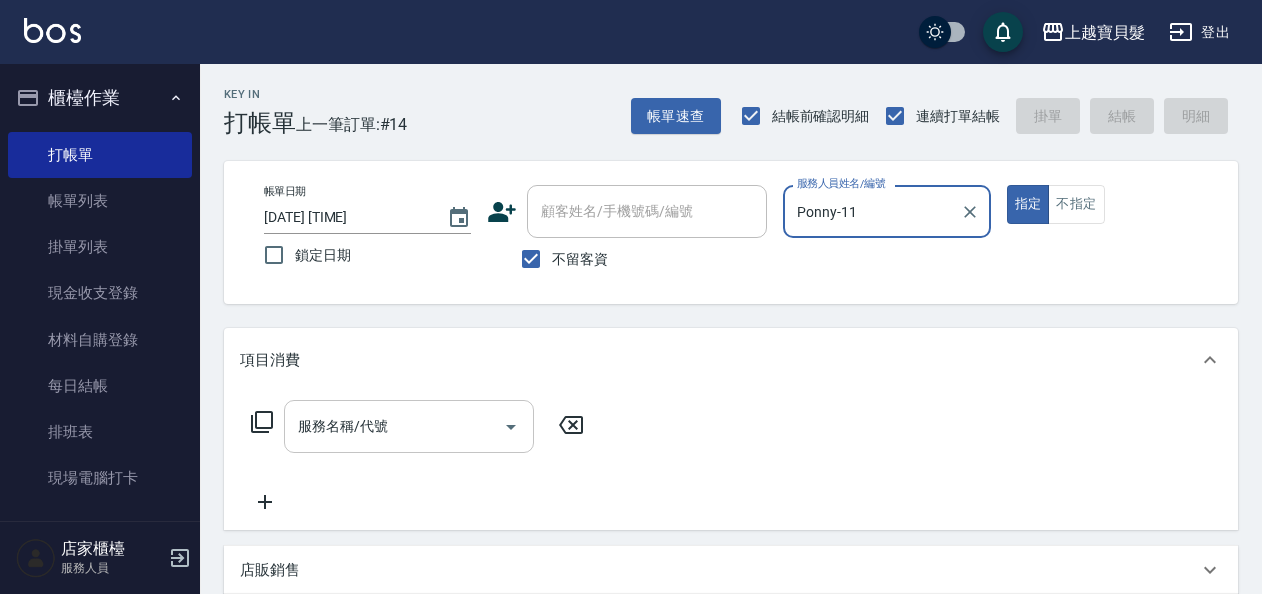 click on "服務名稱/代號" at bounding box center [394, 426] 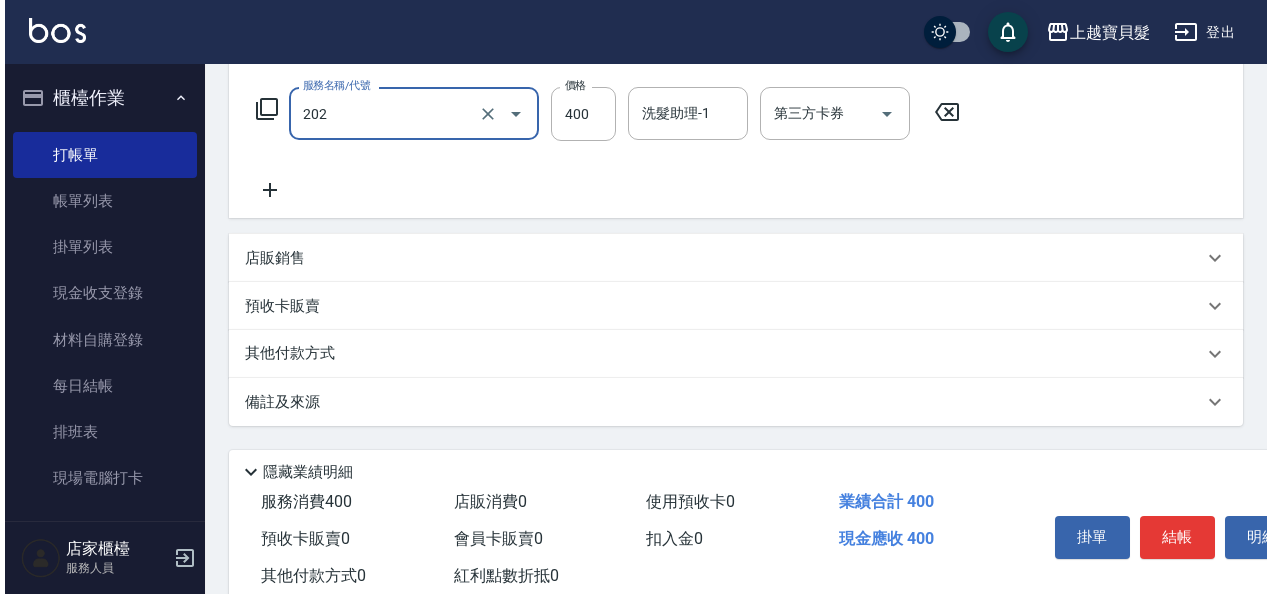 scroll, scrollTop: 369, scrollLeft: 0, axis: vertical 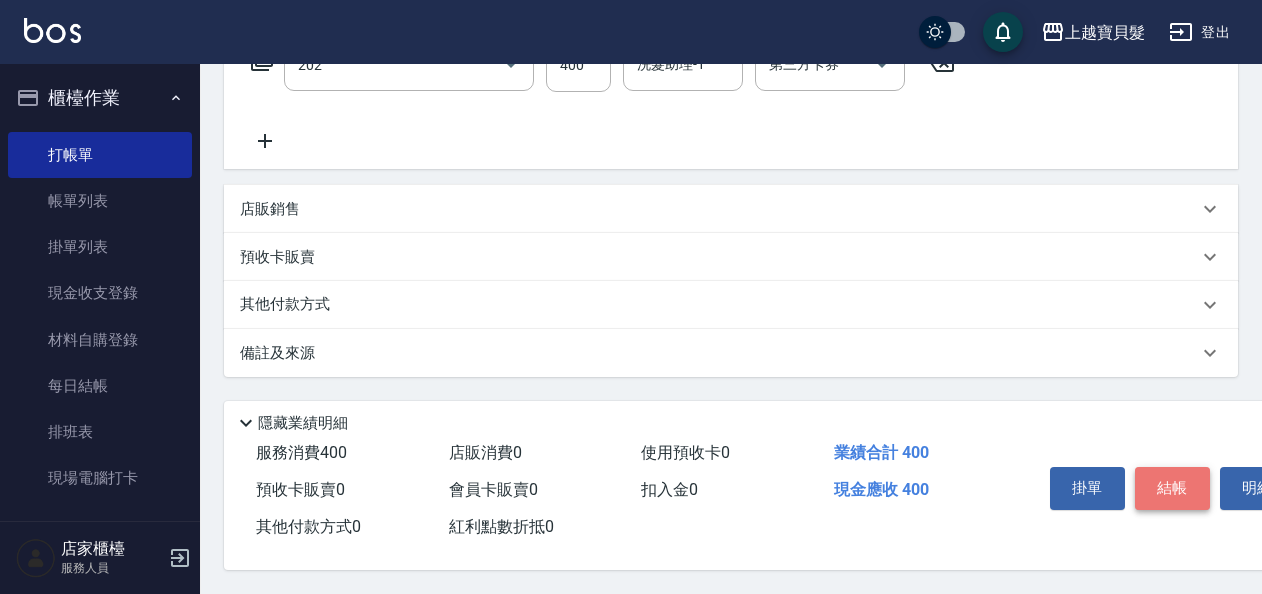 type on "剪髮(202)" 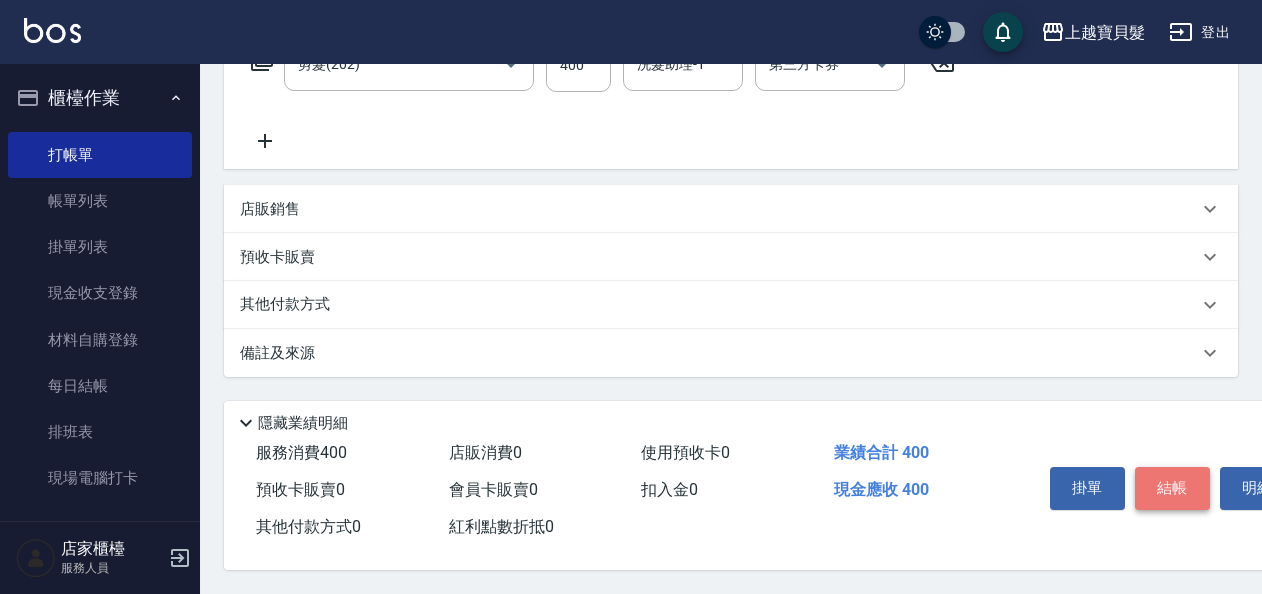 click on "結帳" at bounding box center (1172, 488) 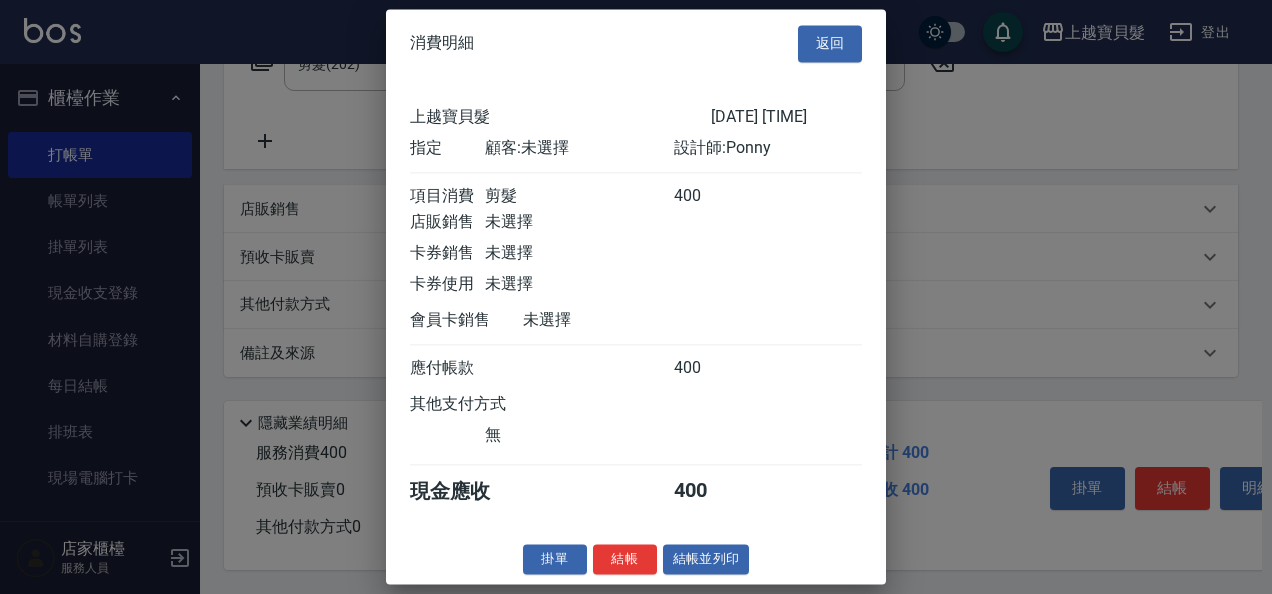 scroll, scrollTop: 5, scrollLeft: 0, axis: vertical 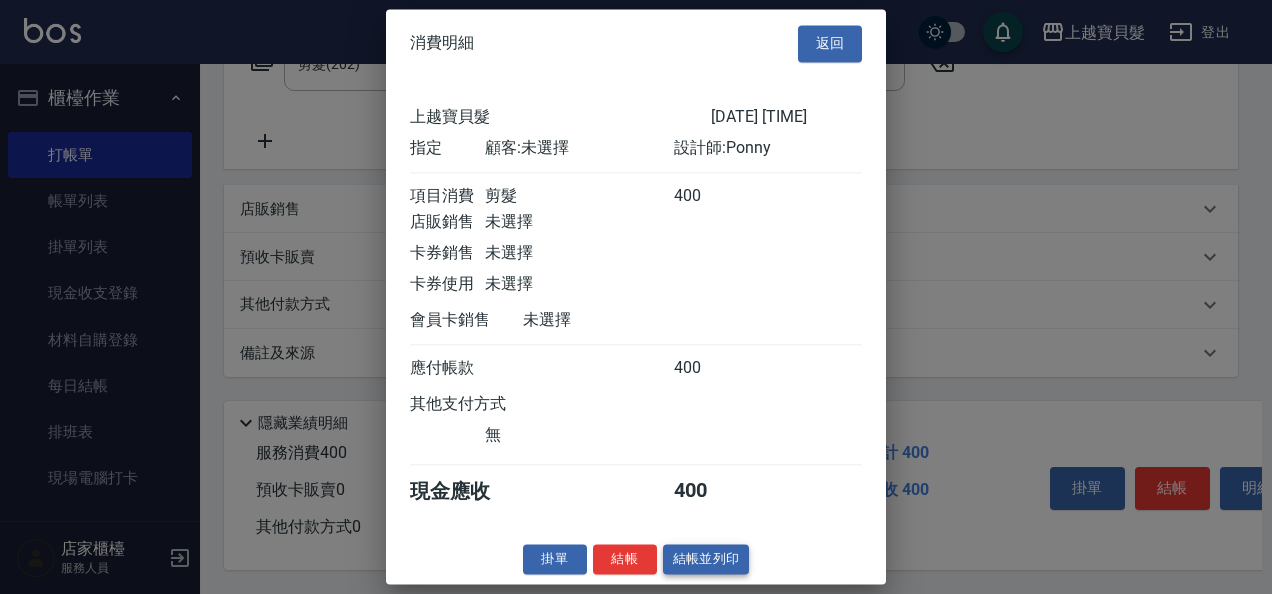 click on "結帳並列印" at bounding box center (706, 559) 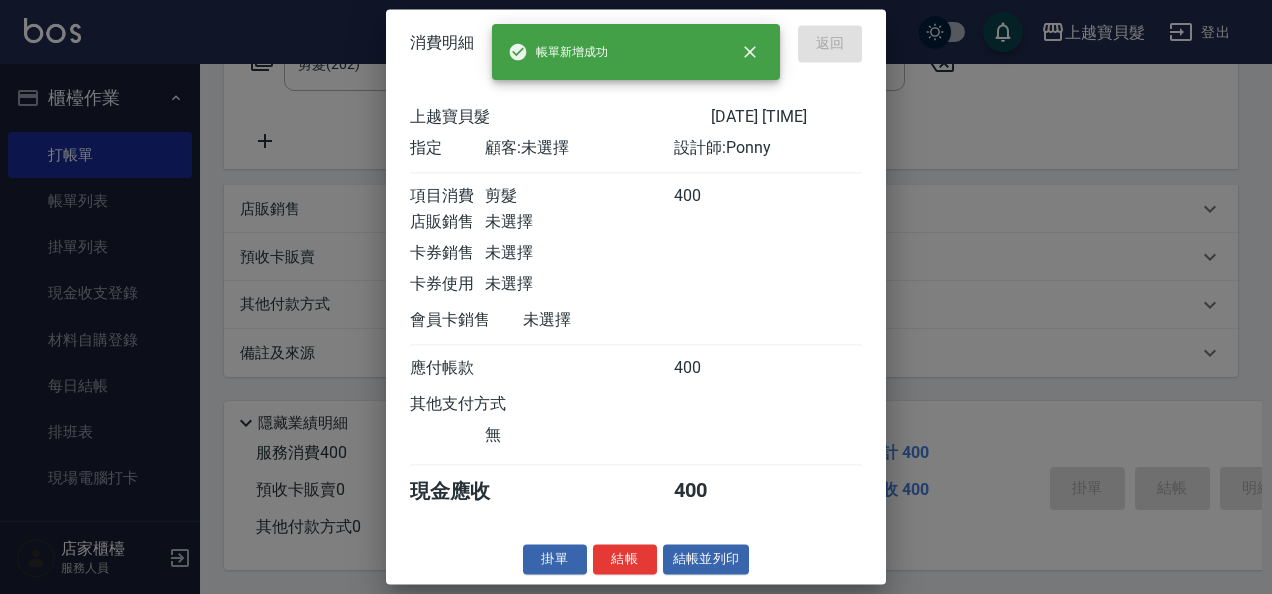 type on "2025/08/09 18:33" 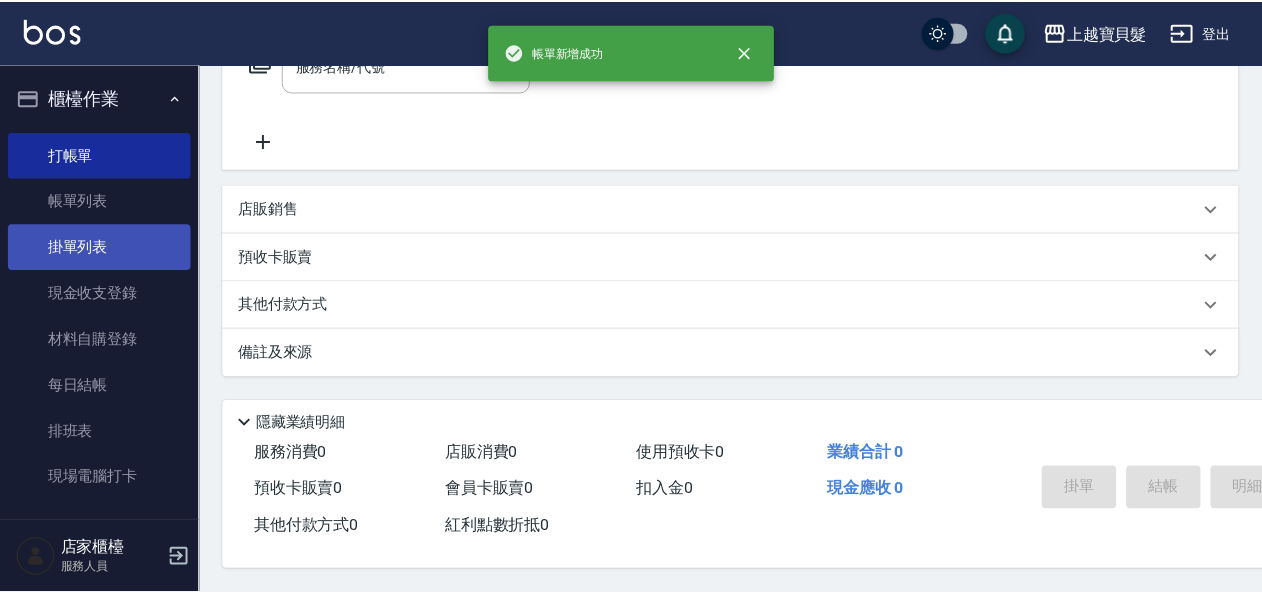 scroll, scrollTop: 0, scrollLeft: 0, axis: both 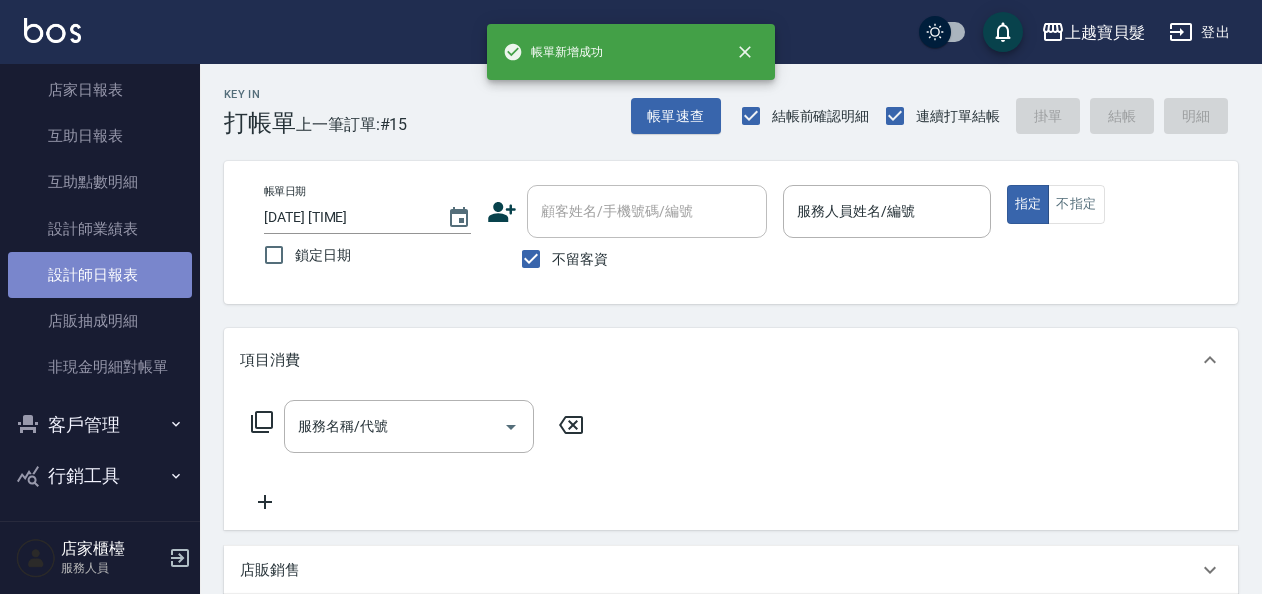 click on "設計師日報表" at bounding box center [100, 275] 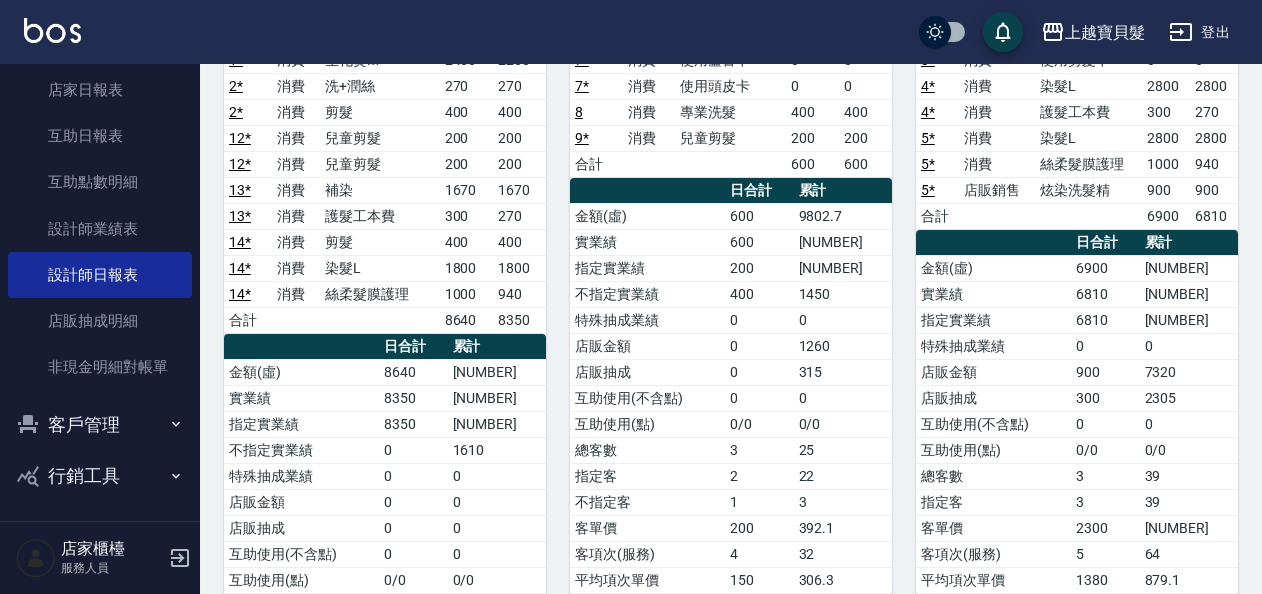 scroll, scrollTop: 300, scrollLeft: 0, axis: vertical 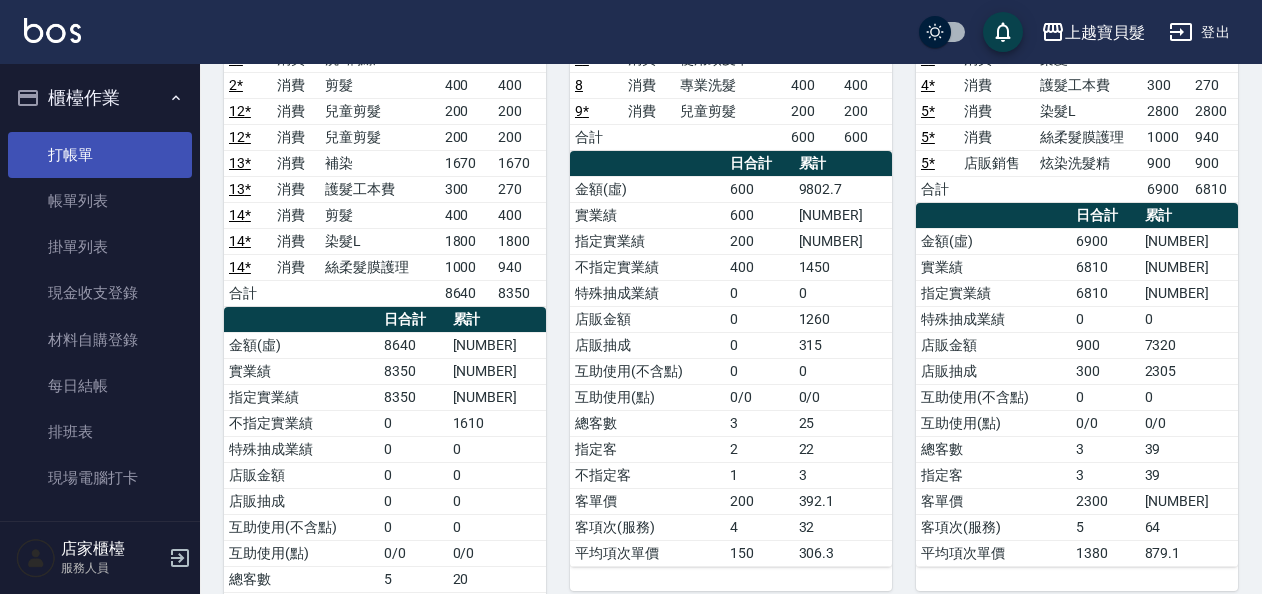 click on "打帳單" at bounding box center [100, 155] 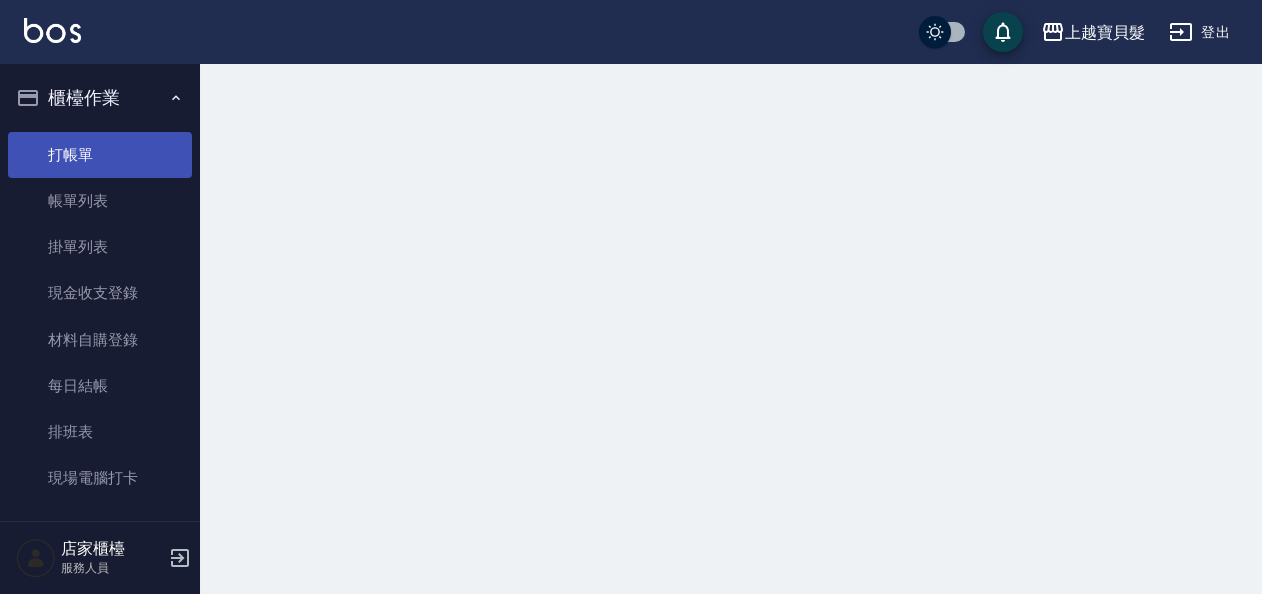 scroll, scrollTop: 0, scrollLeft: 0, axis: both 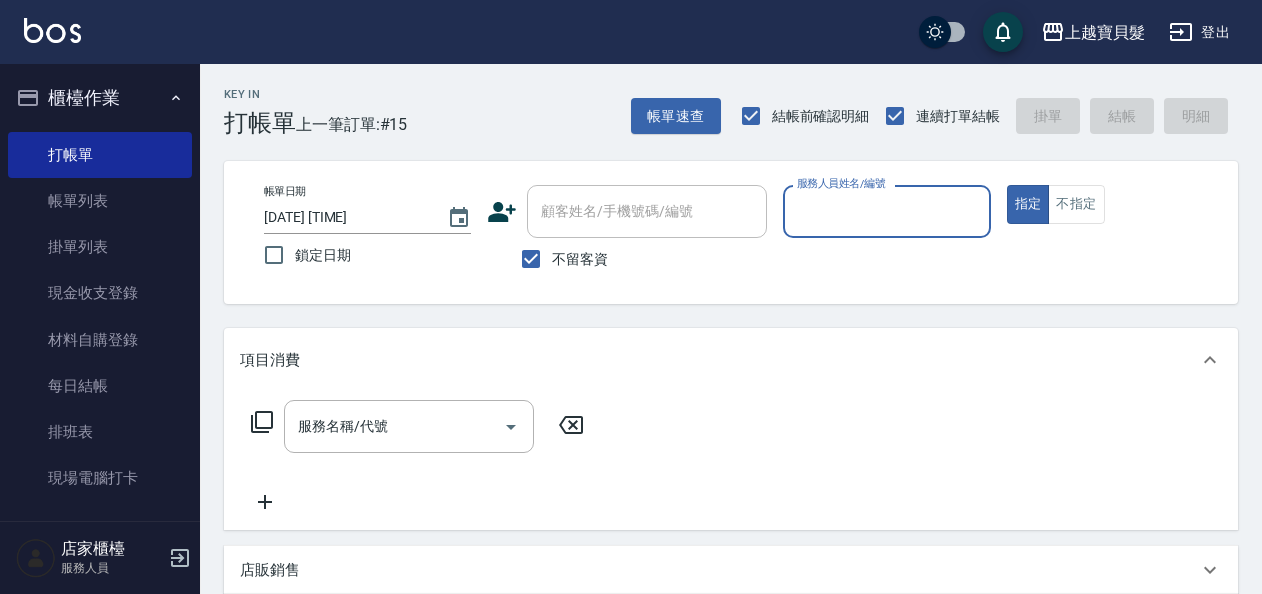 click on "服務人員姓名/編號" at bounding box center [886, 211] 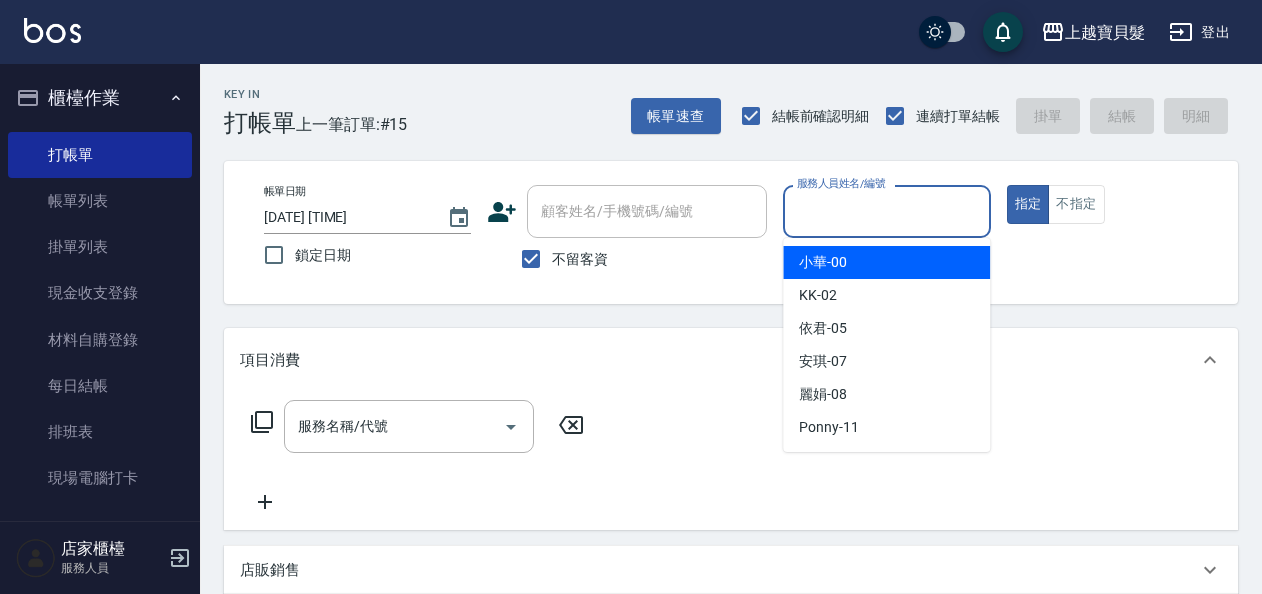 click on "小華 -00" at bounding box center (886, 262) 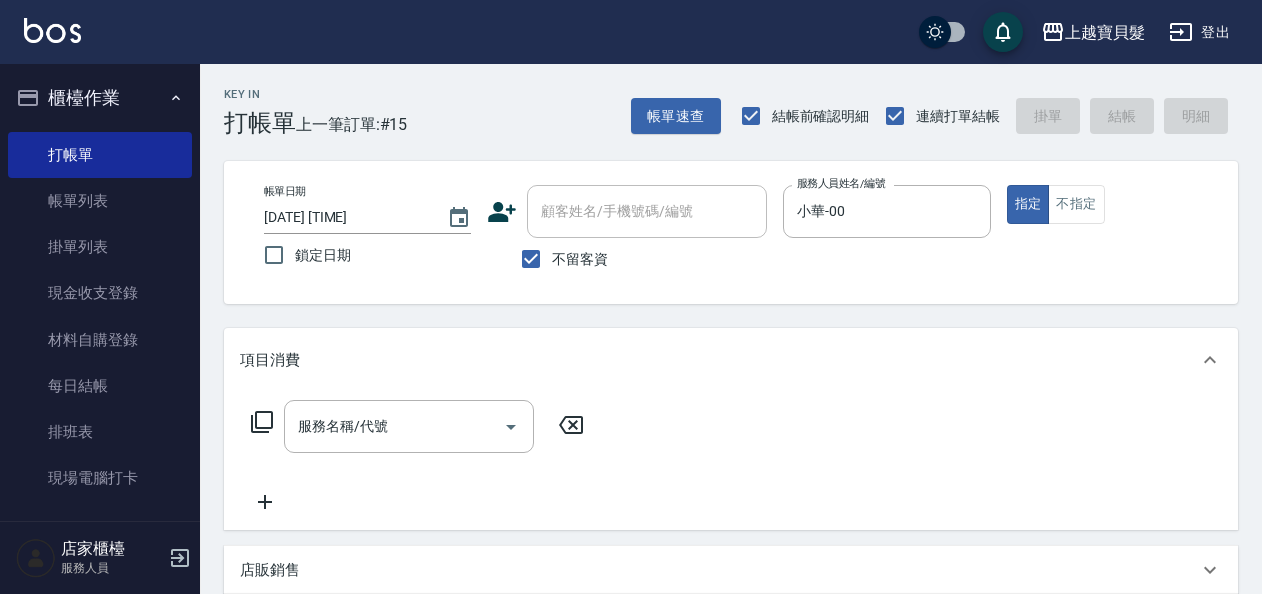click 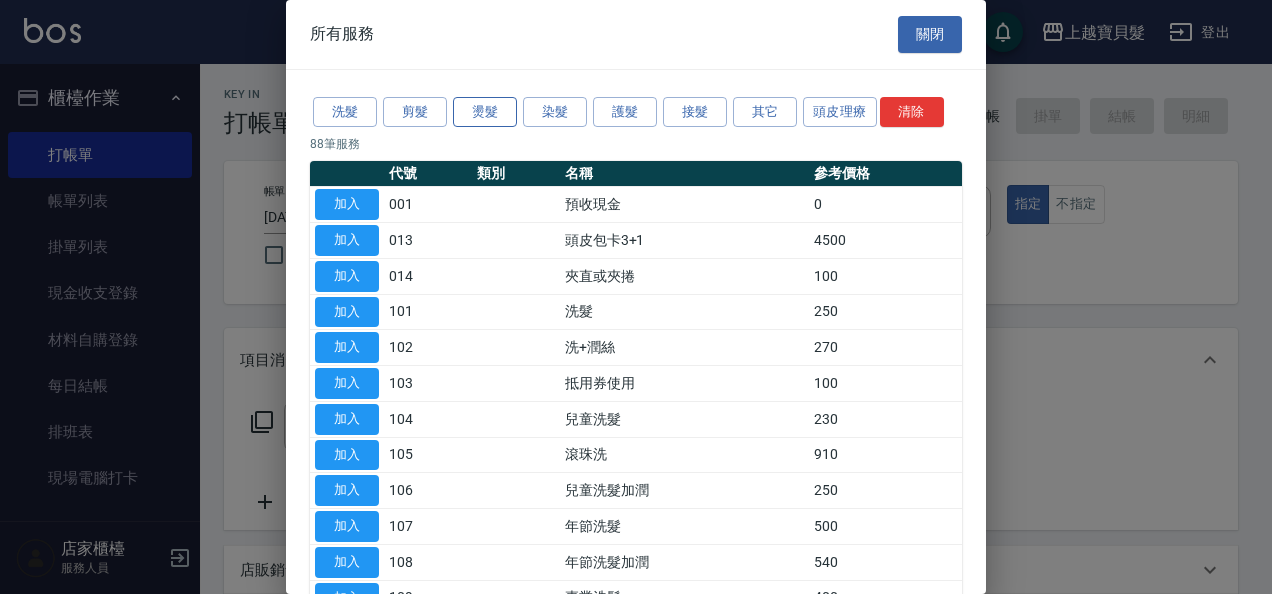 click on "燙髮" at bounding box center [485, 112] 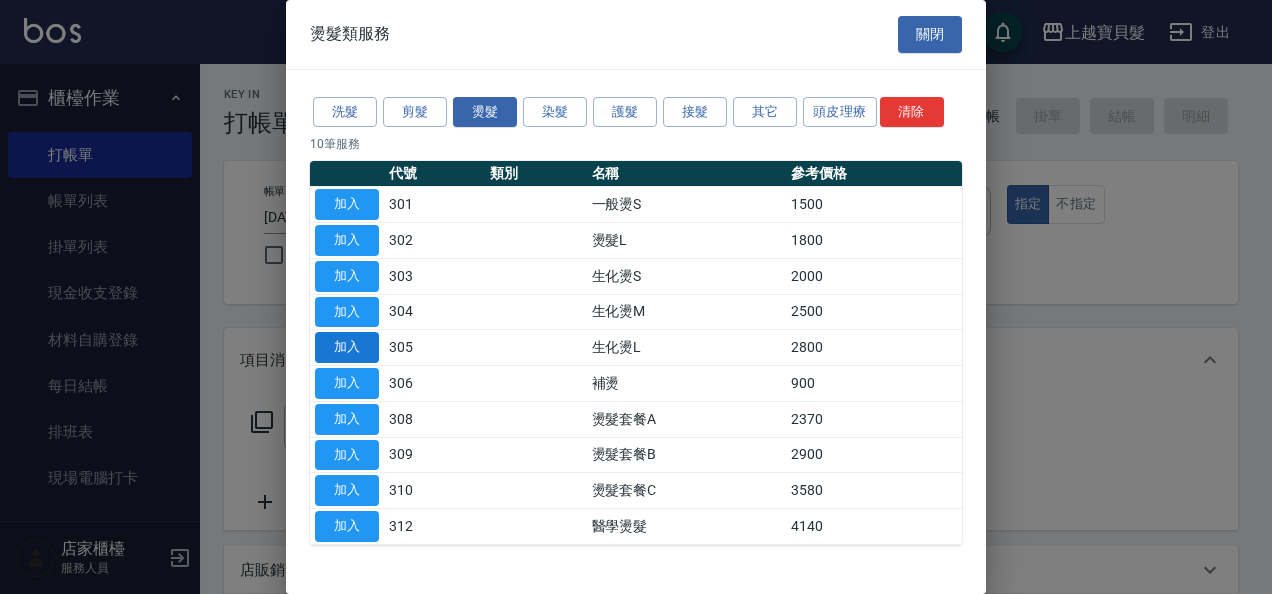 click on "加入" at bounding box center (347, 347) 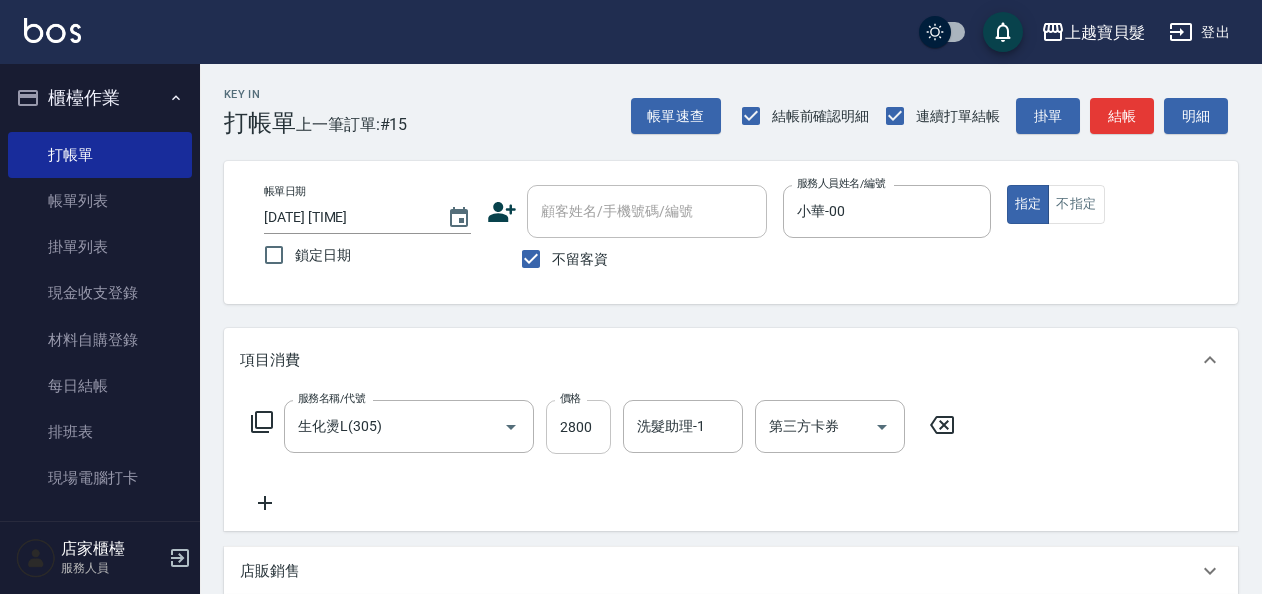 click on "2800" at bounding box center (578, 427) 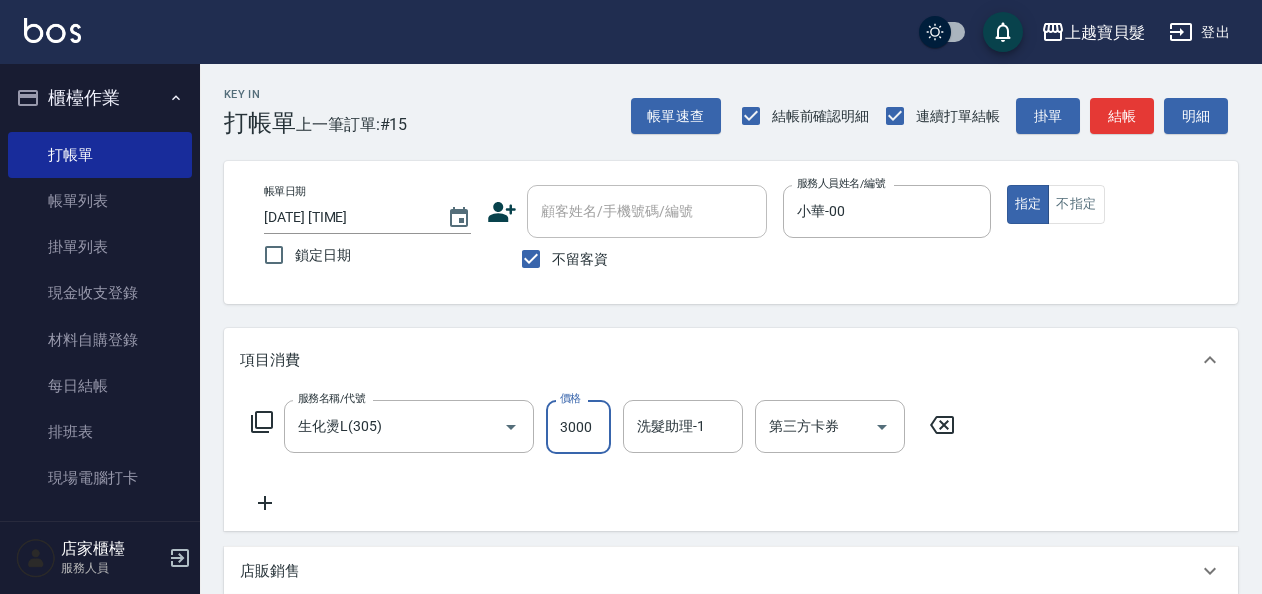 type on "3000" 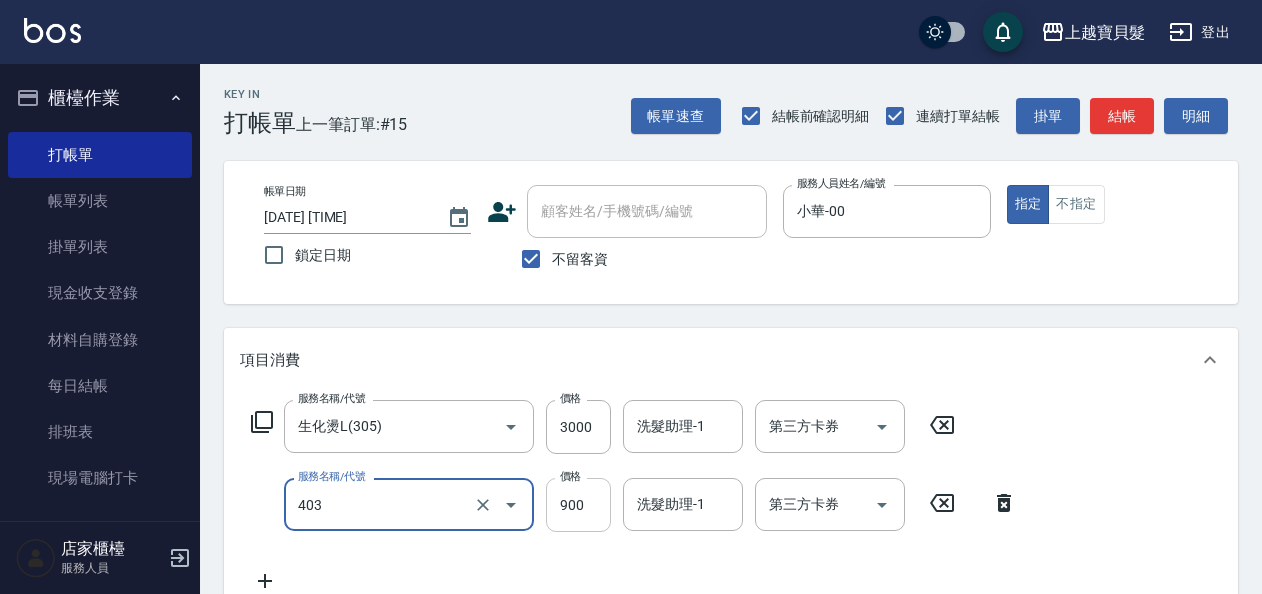 type on "補染(403)" 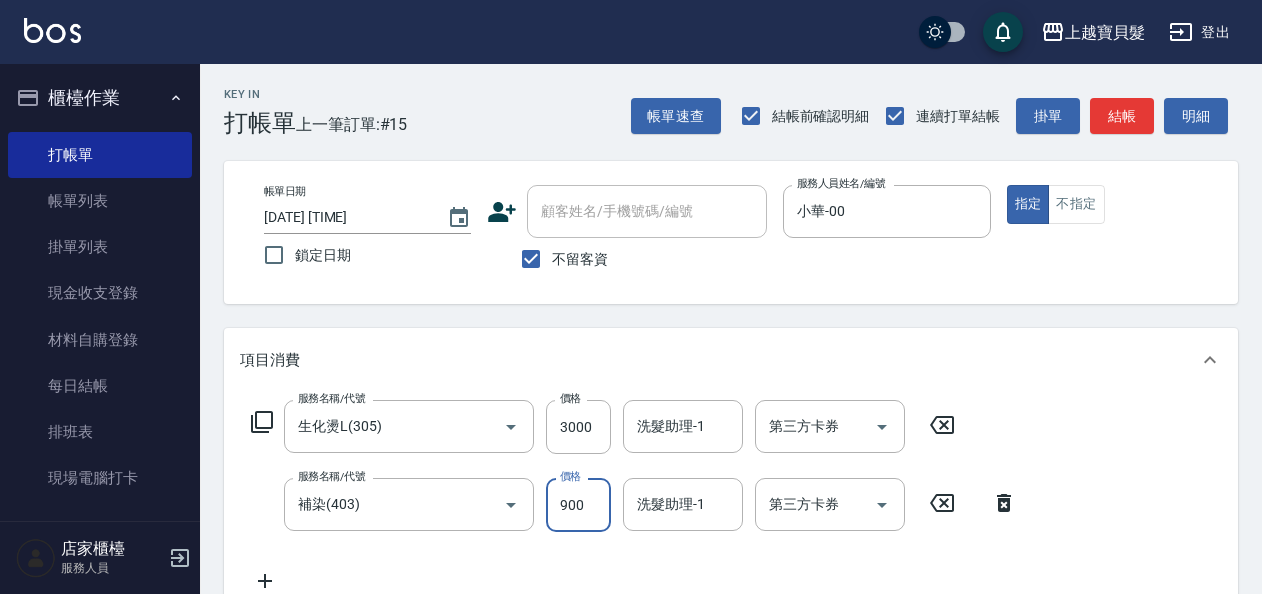 click on "900" at bounding box center (578, 505) 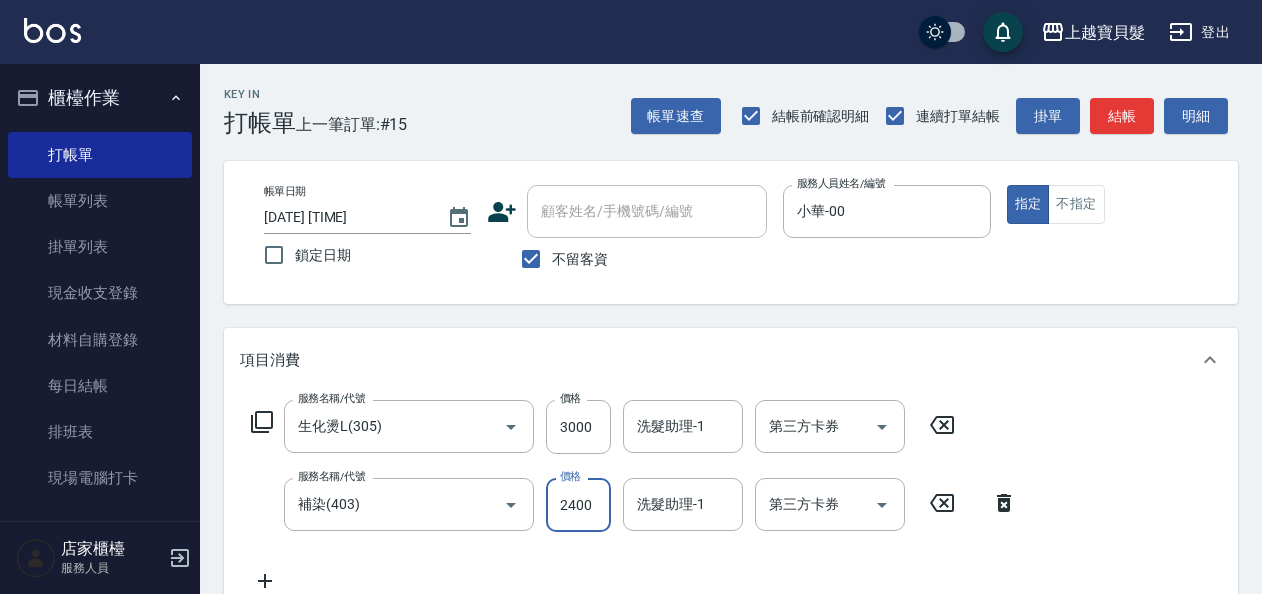 type on "2400" 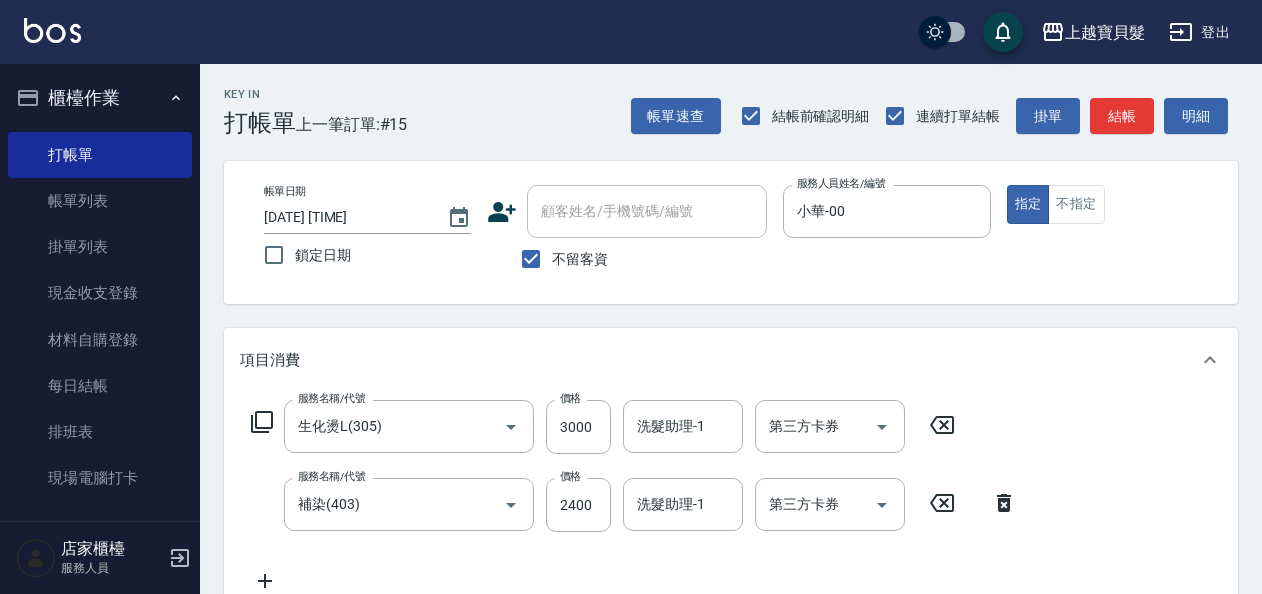 click on "服務名稱/代號 生化燙L(305) 服務名稱/代號 價格 3000 價格 洗髮助理-1 洗髮助理-1 第三方卡券 第三方卡券 服務名稱/代號 補染(403) 服務名稱/代號 價格 2400 價格 洗髮助理-1 洗髮助理-1 第三方卡券 第三方卡券" at bounding box center (634, 496) 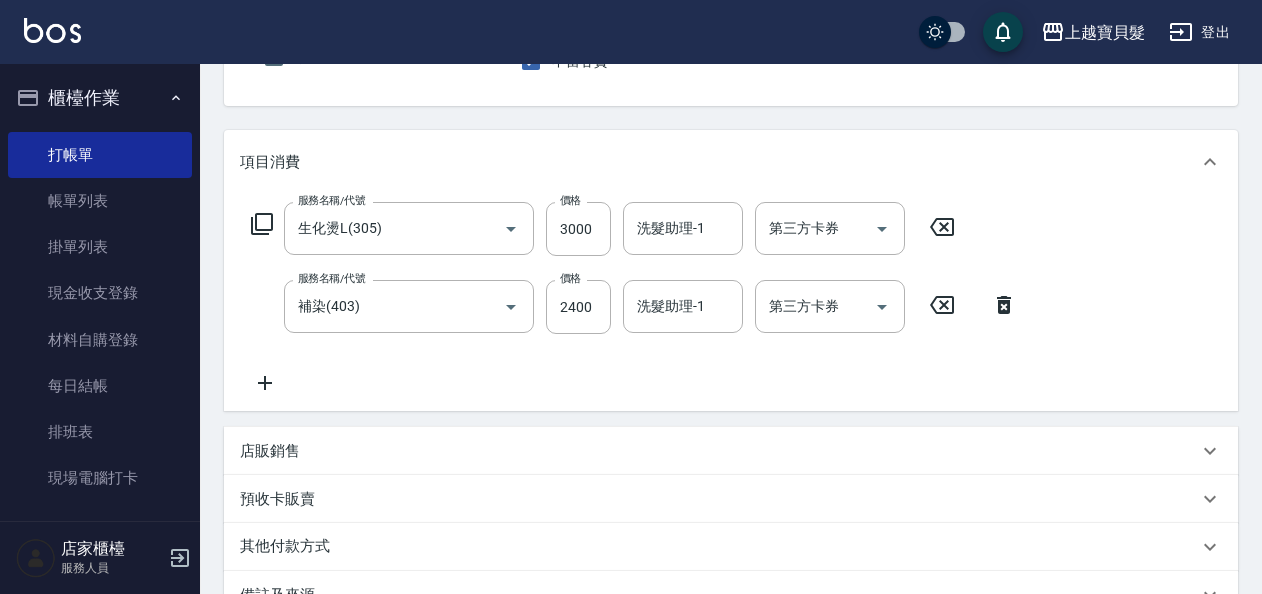 scroll, scrollTop: 200, scrollLeft: 0, axis: vertical 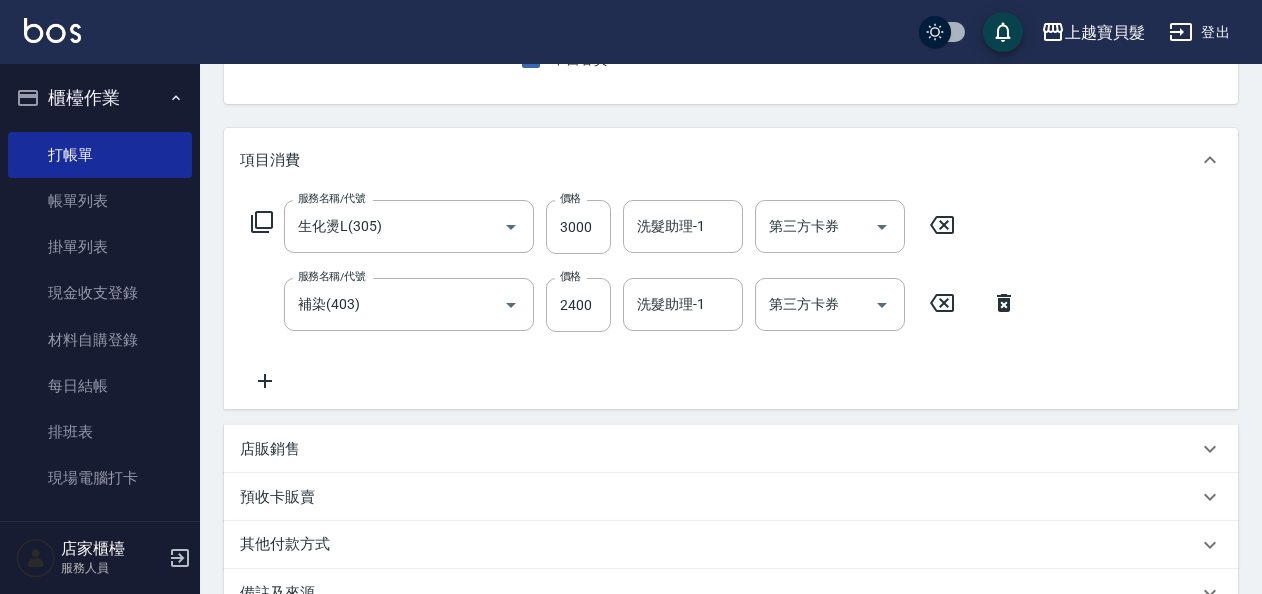 click on "店販銷售" at bounding box center [270, 449] 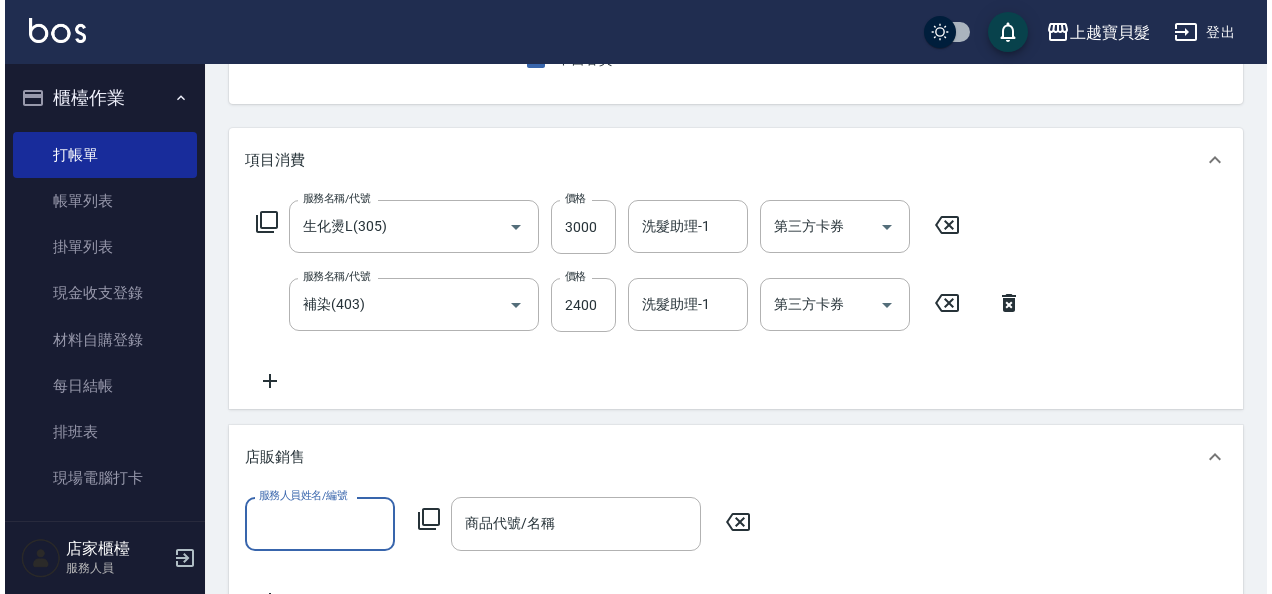 scroll, scrollTop: 0, scrollLeft: 0, axis: both 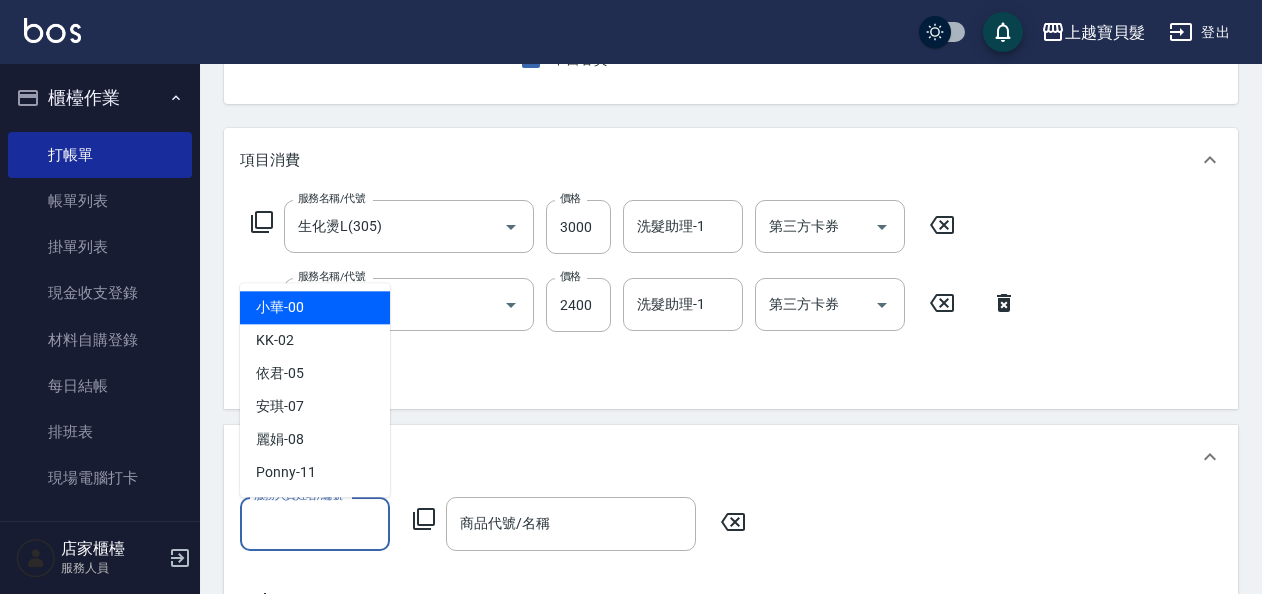 drag, startPoint x: 309, startPoint y: 514, endPoint x: 317, endPoint y: 523, distance: 12.0415945 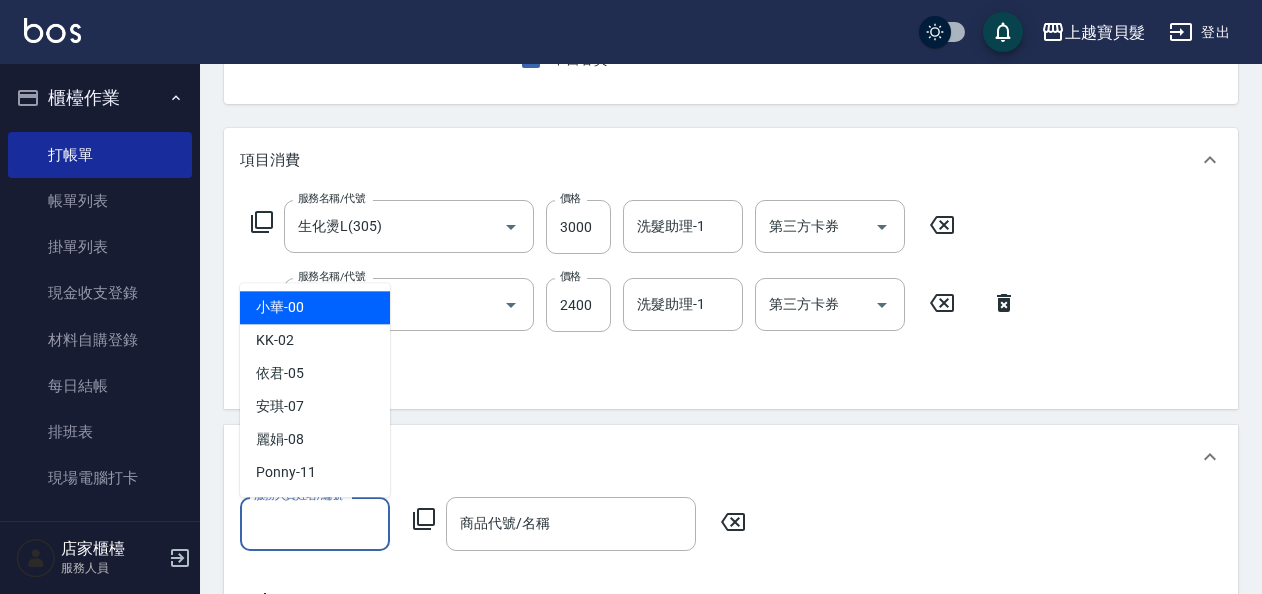 click on "小華 -00" at bounding box center [280, 307] 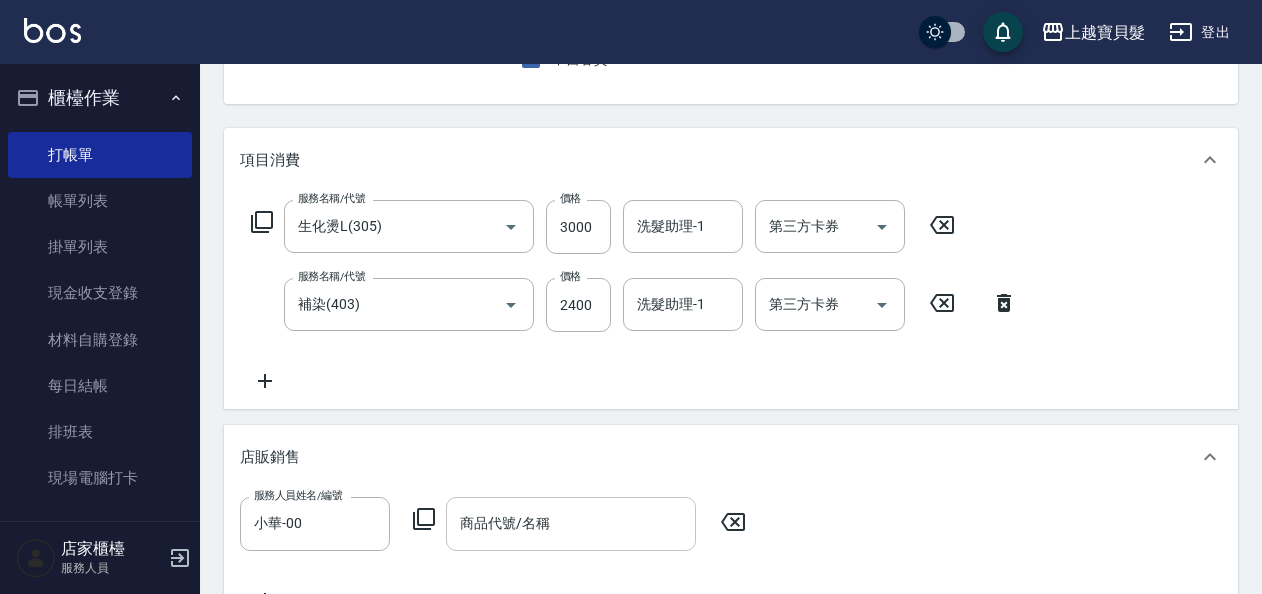 click on "服務人員姓名/編號 小華-00 服務人員姓名/編號 商品代號/名稱 商品代號/名稱" at bounding box center [499, 523] 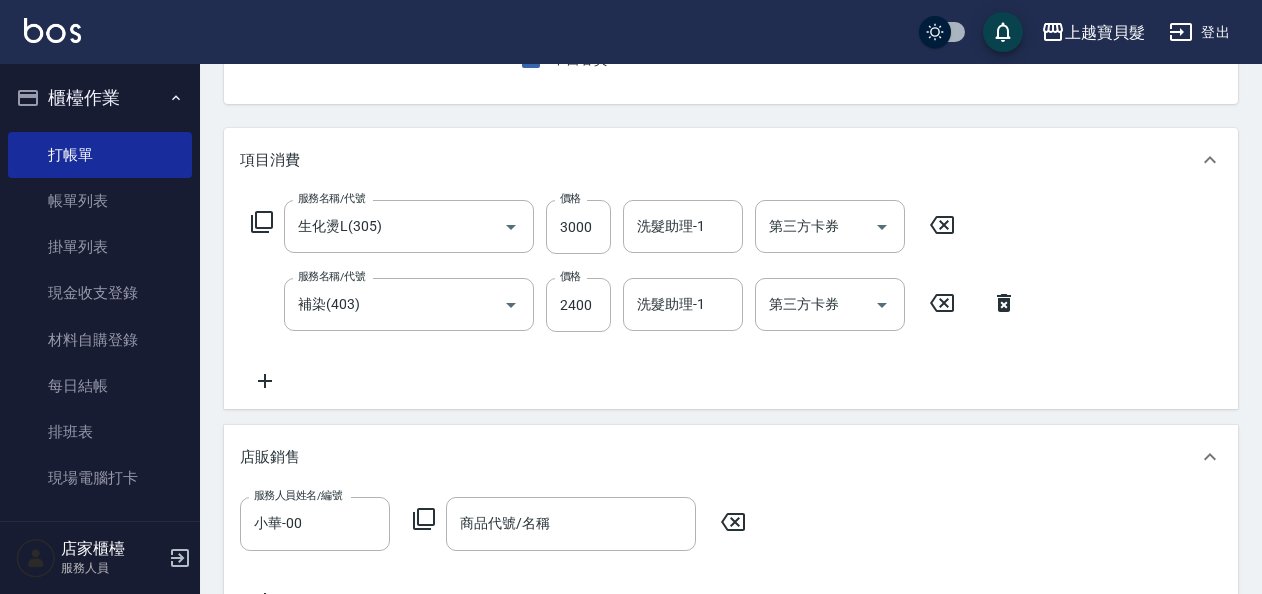 click 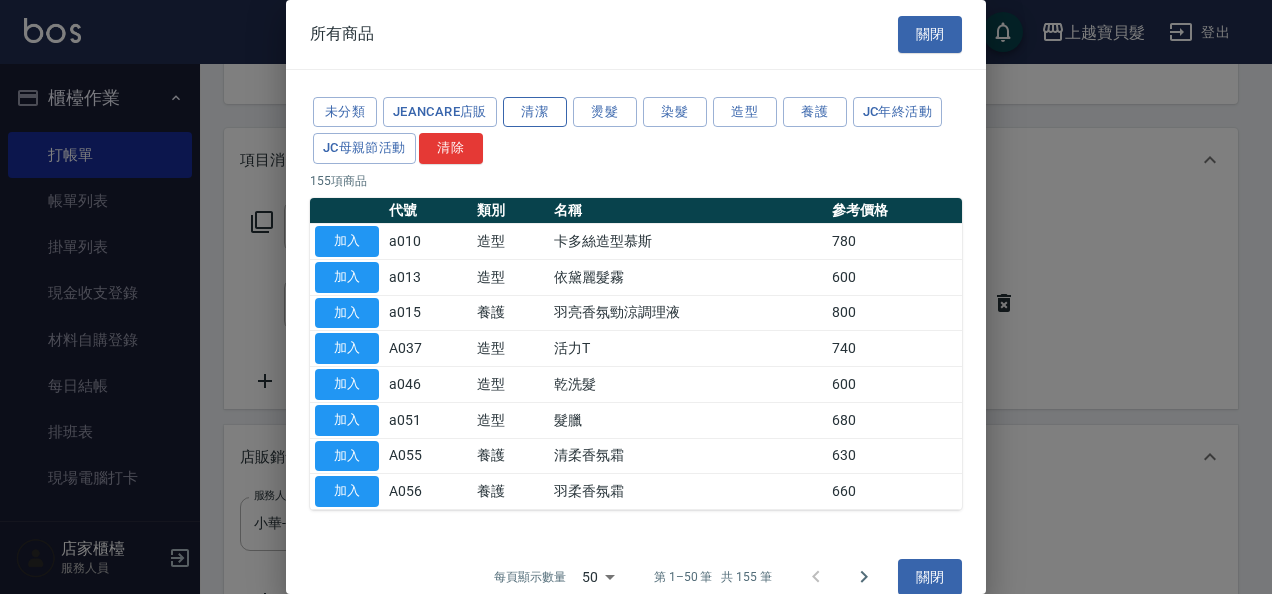 click on "清潔" at bounding box center (535, 112) 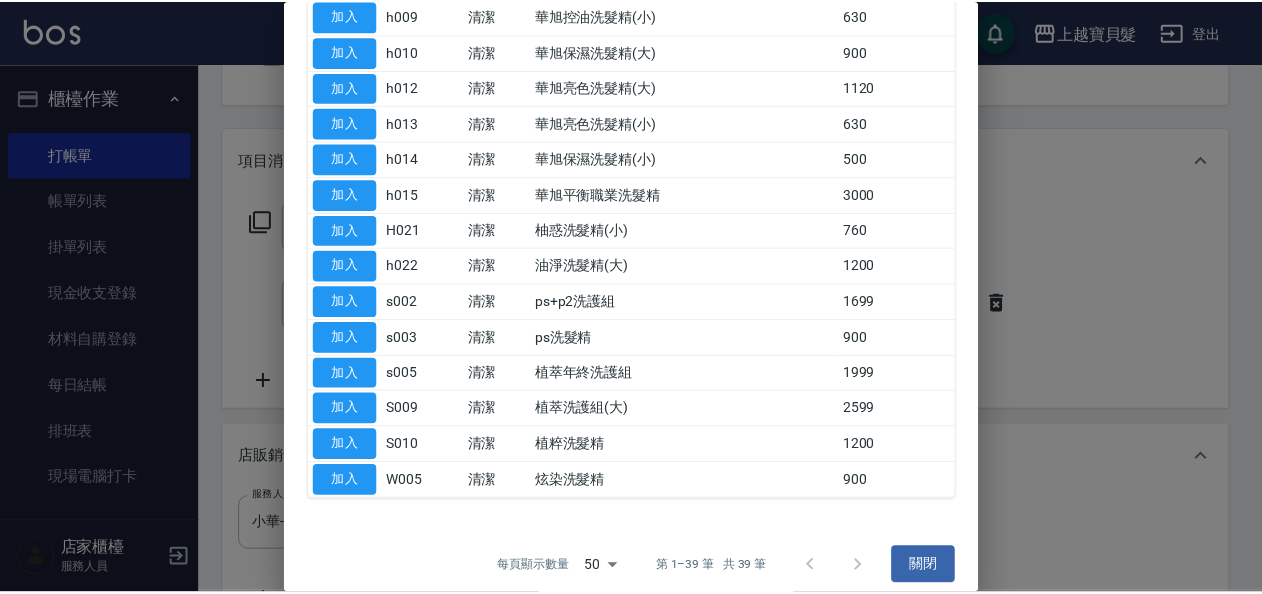 scroll, scrollTop: 942, scrollLeft: 0, axis: vertical 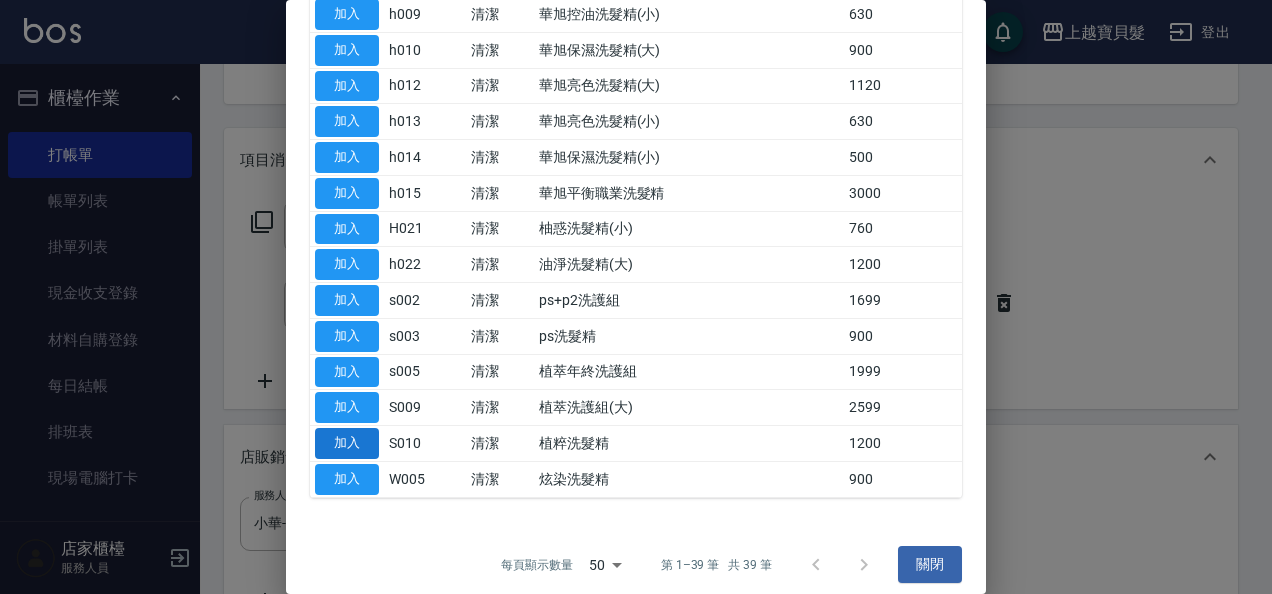 click on "加入" at bounding box center (347, 443) 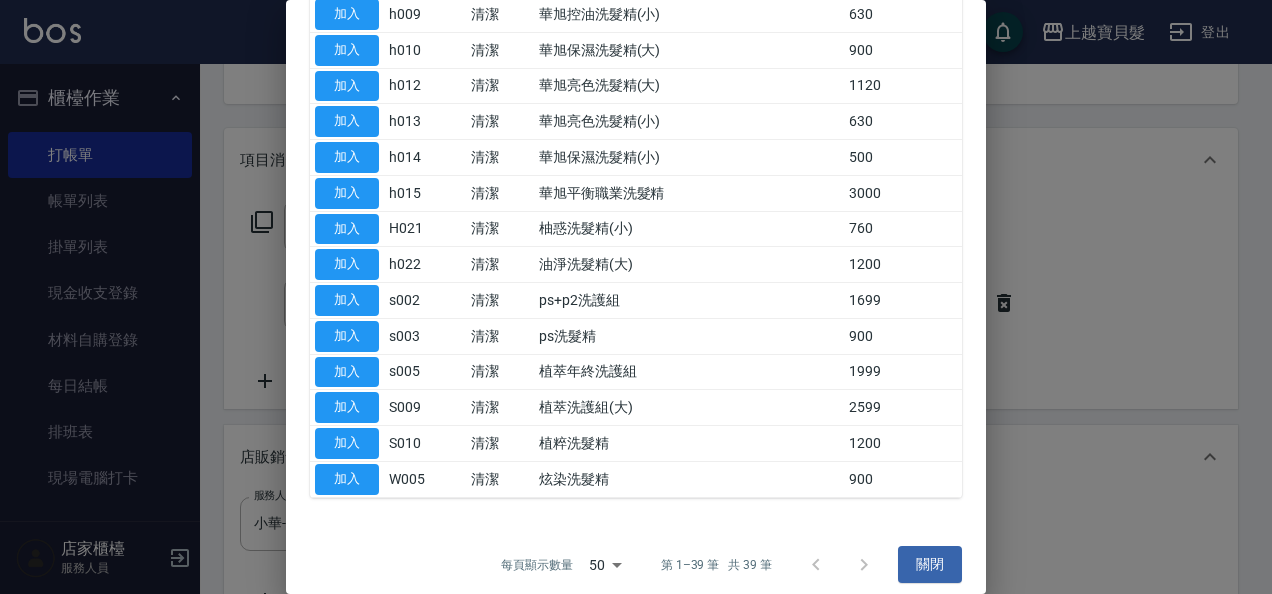 type on "植粹洗髮精" 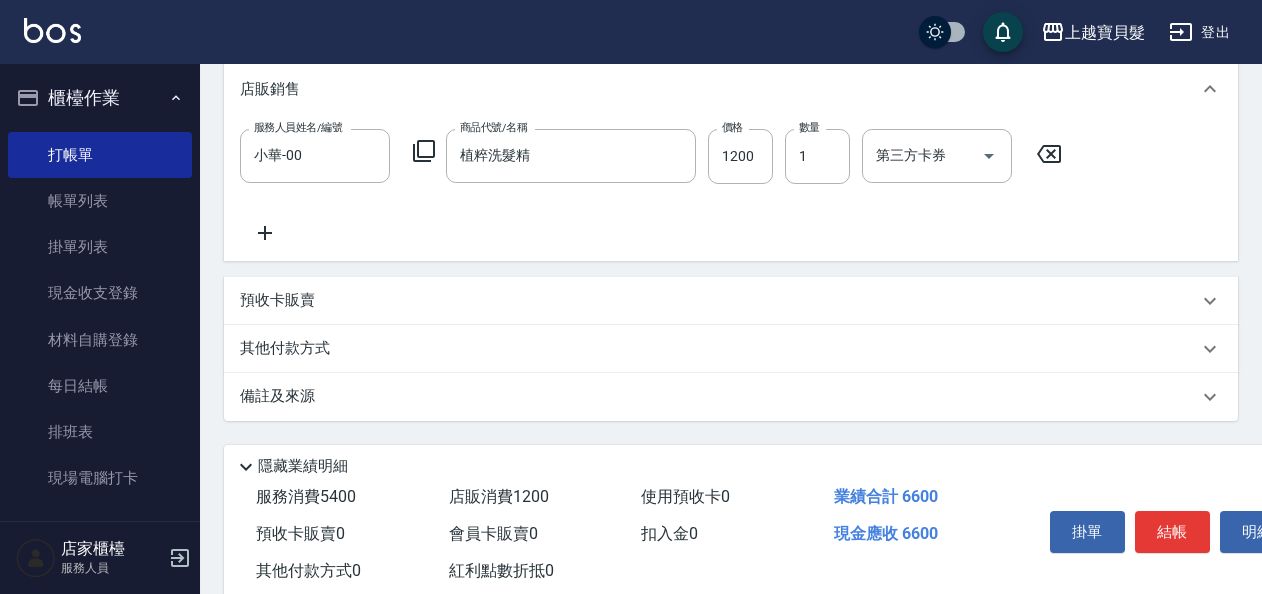 scroll, scrollTop: 600, scrollLeft: 0, axis: vertical 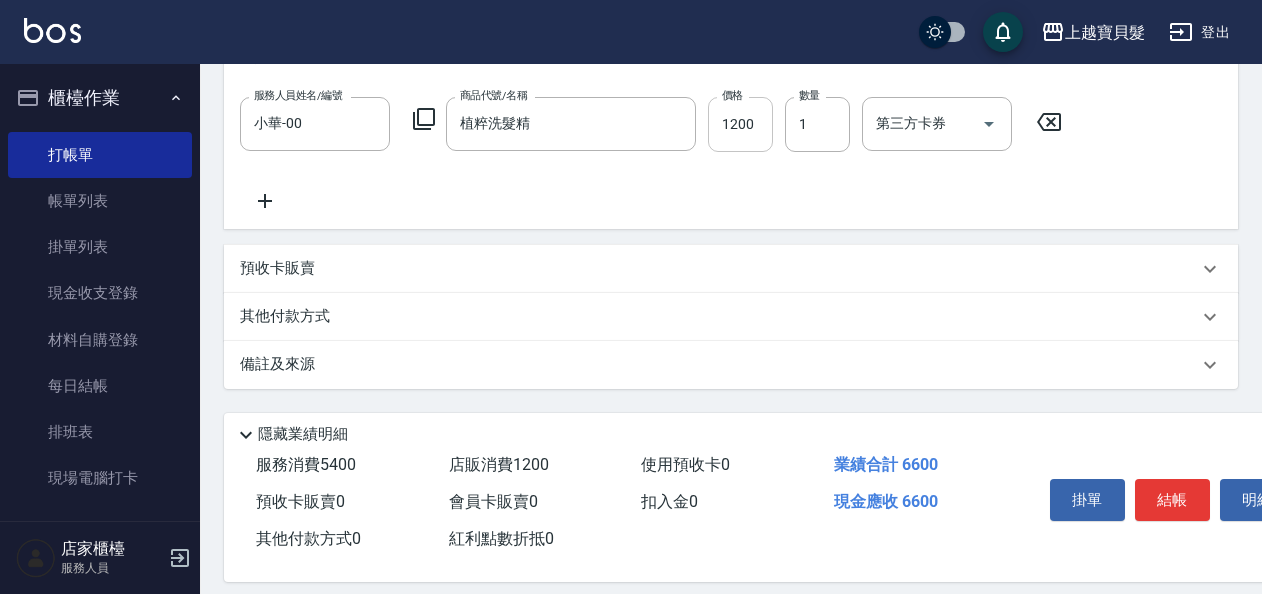 click on "1200" at bounding box center [740, 124] 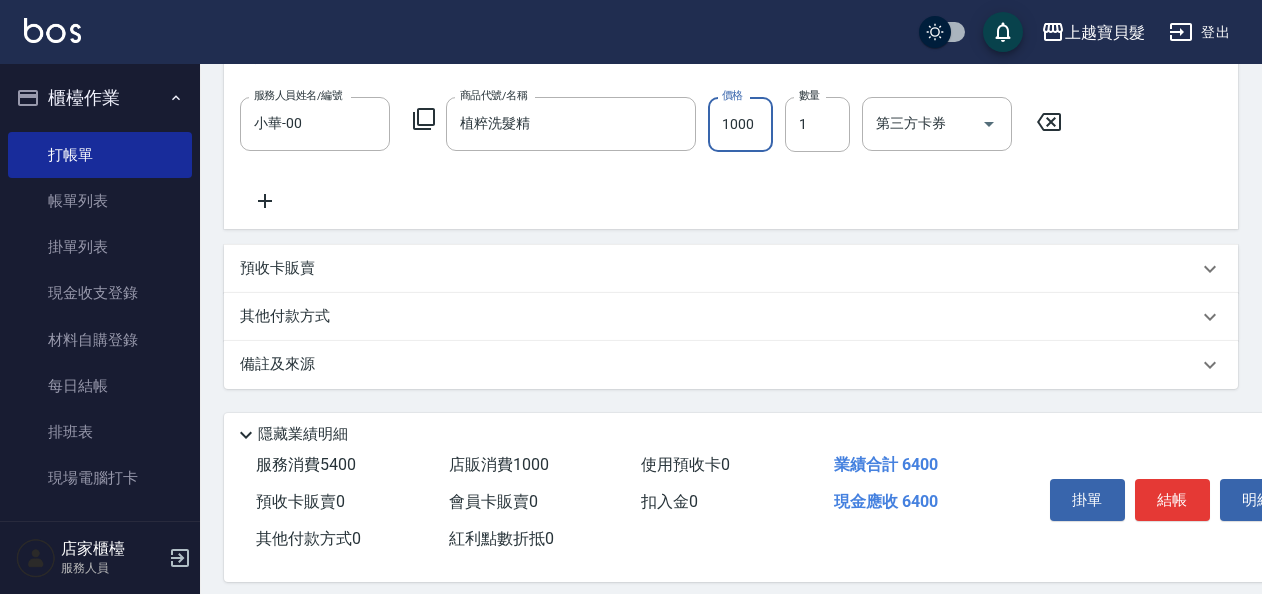 type on "1000" 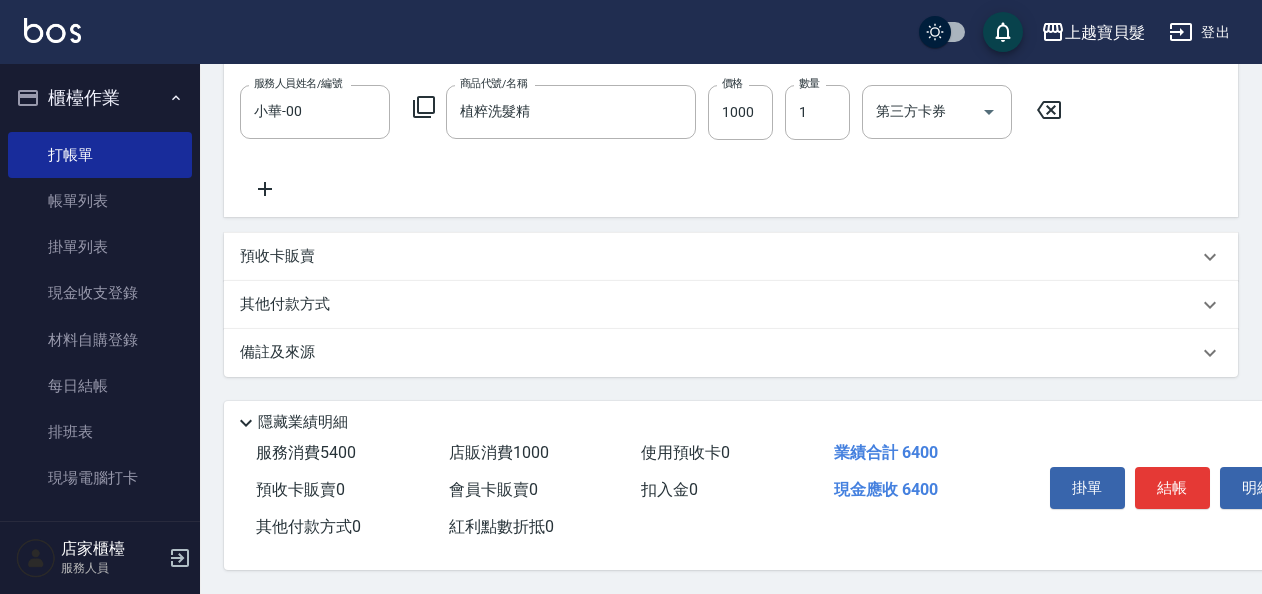 scroll, scrollTop: 618, scrollLeft: 0, axis: vertical 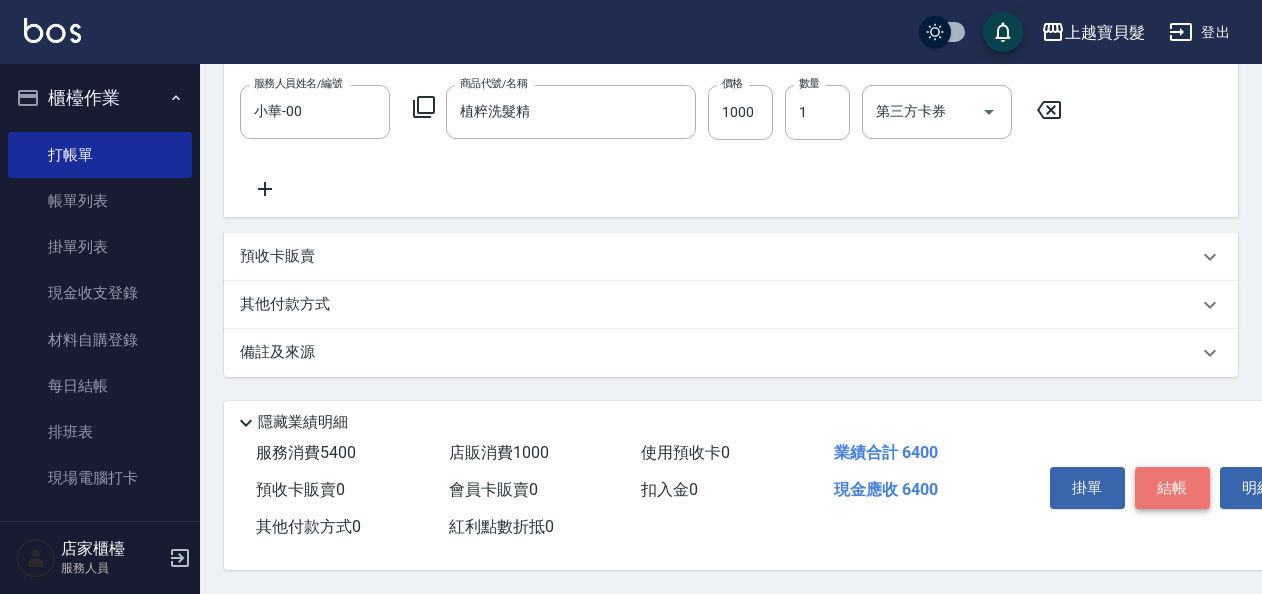 click on "結帳" at bounding box center [1172, 488] 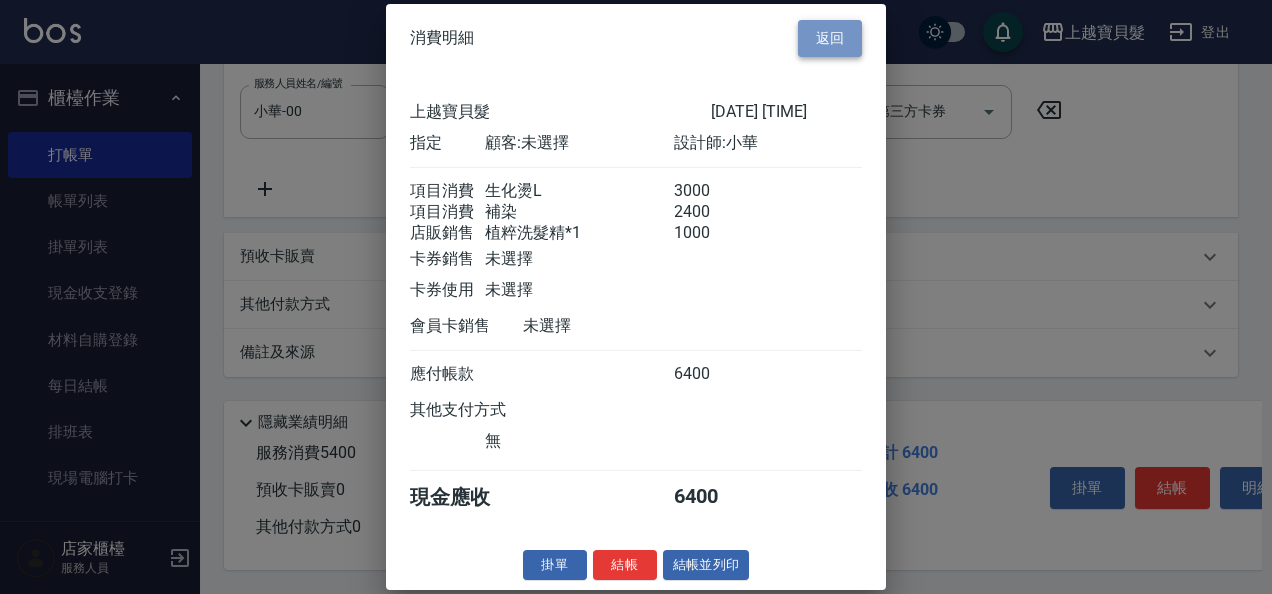 click on "返回" at bounding box center [830, 38] 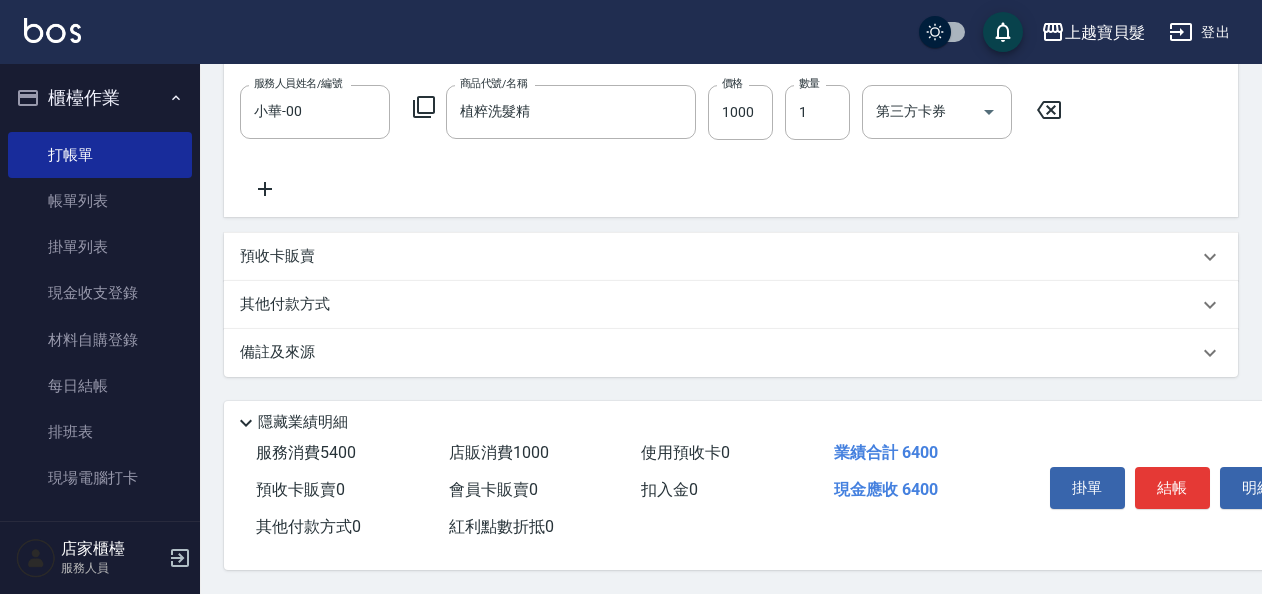 click on "其他付款方式" at bounding box center (290, 305) 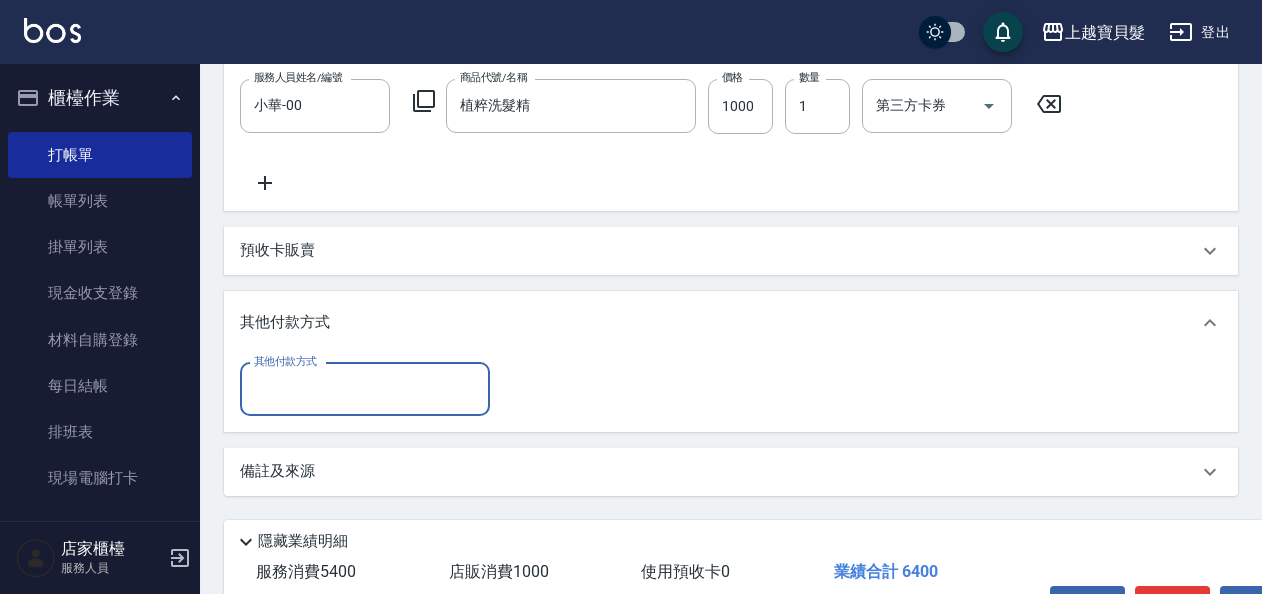 scroll, scrollTop: 0, scrollLeft: 0, axis: both 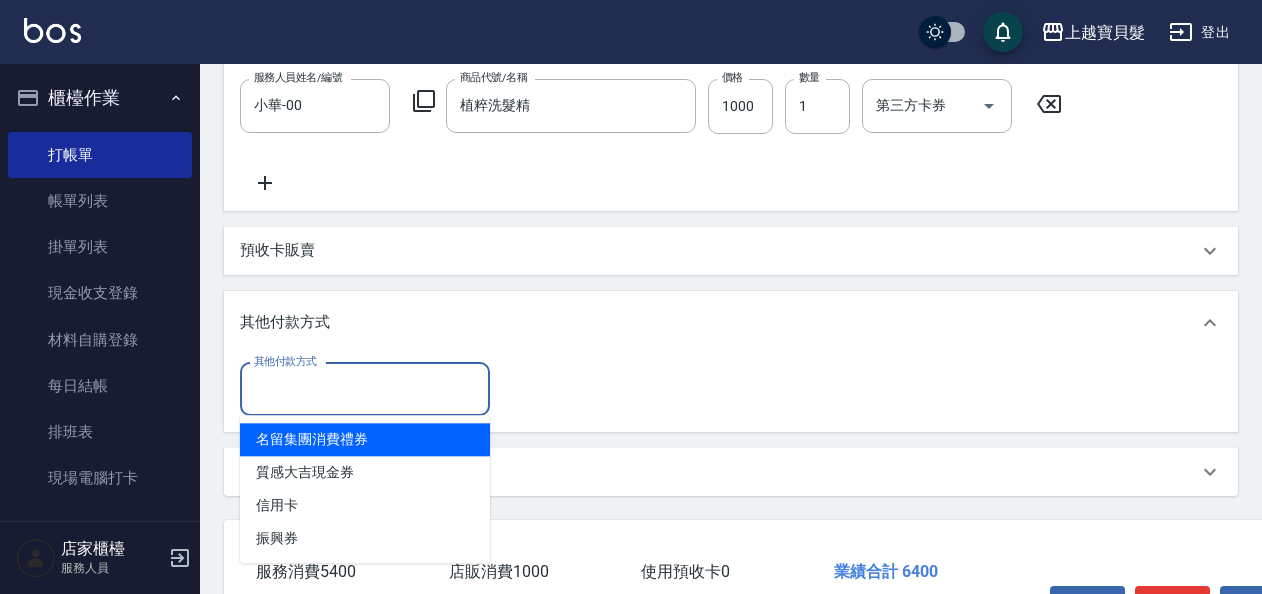 click on "其他付款方式" at bounding box center [365, 389] 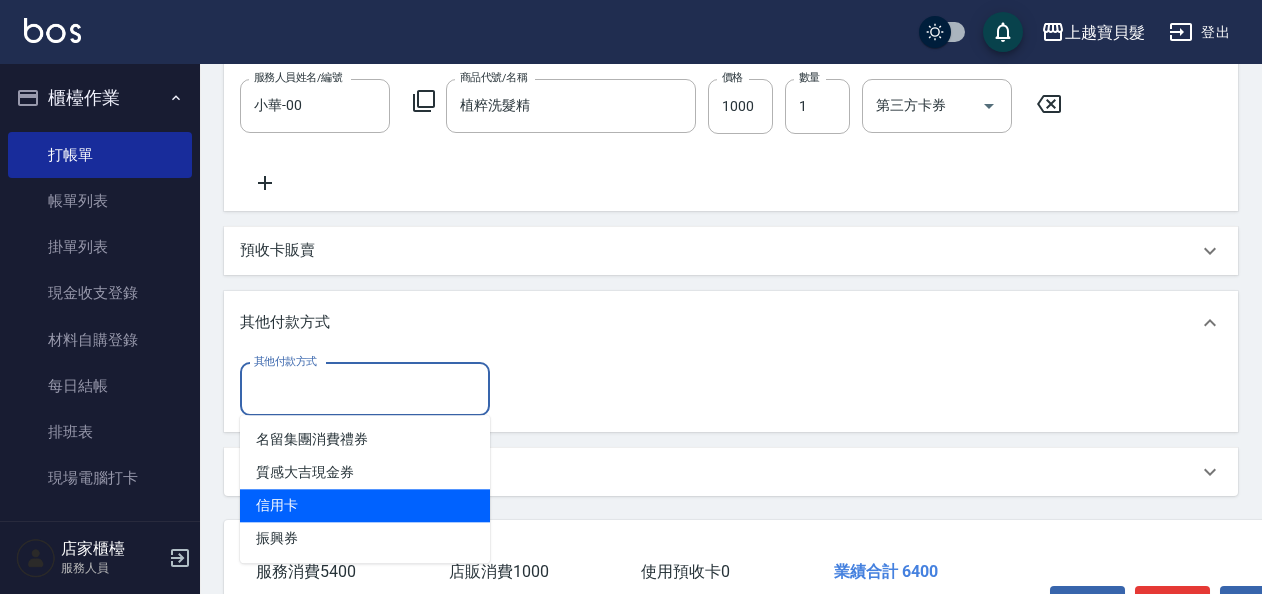 click on "信用卡" at bounding box center [365, 505] 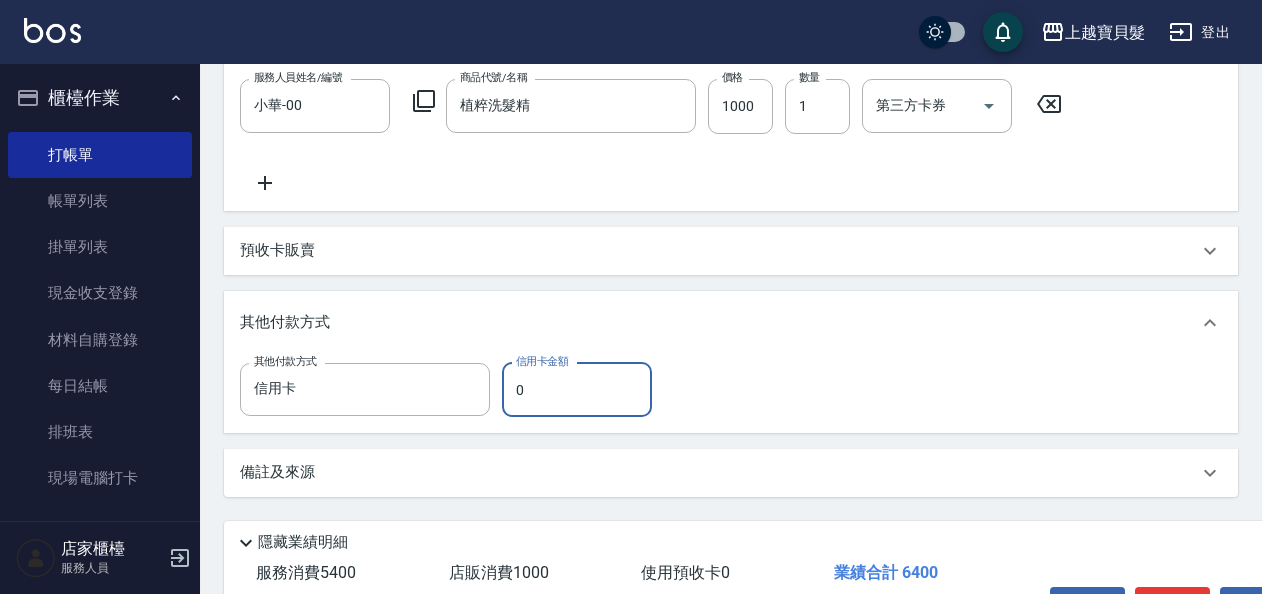 drag, startPoint x: 528, startPoint y: 386, endPoint x: 508, endPoint y: 386, distance: 20 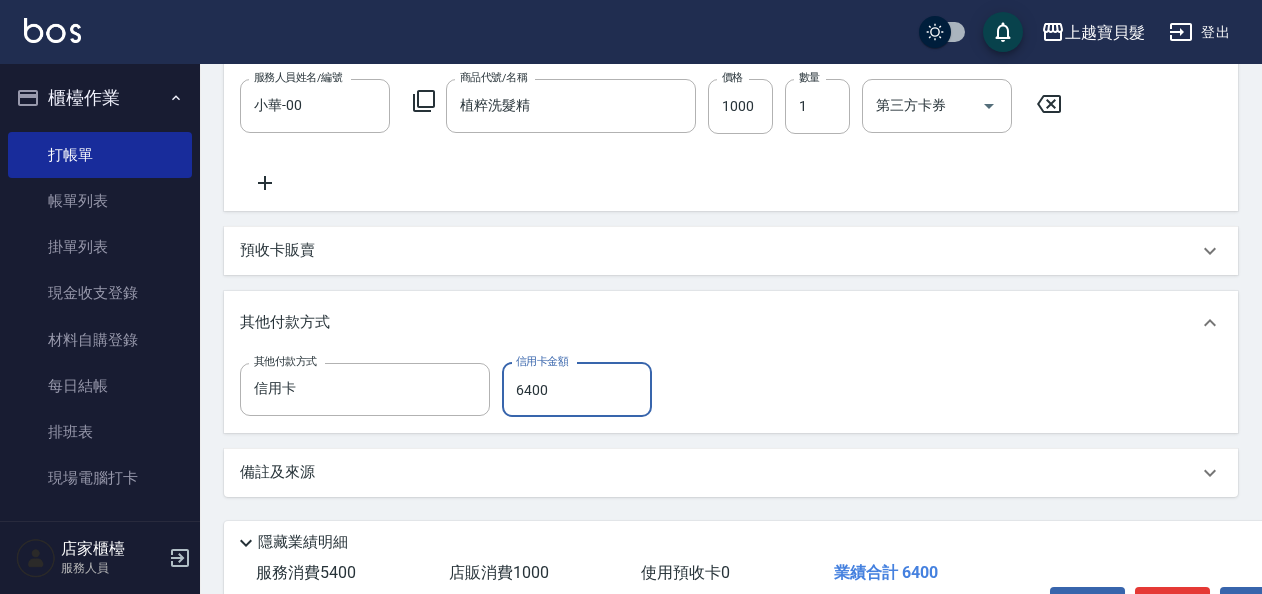 type on "6400" 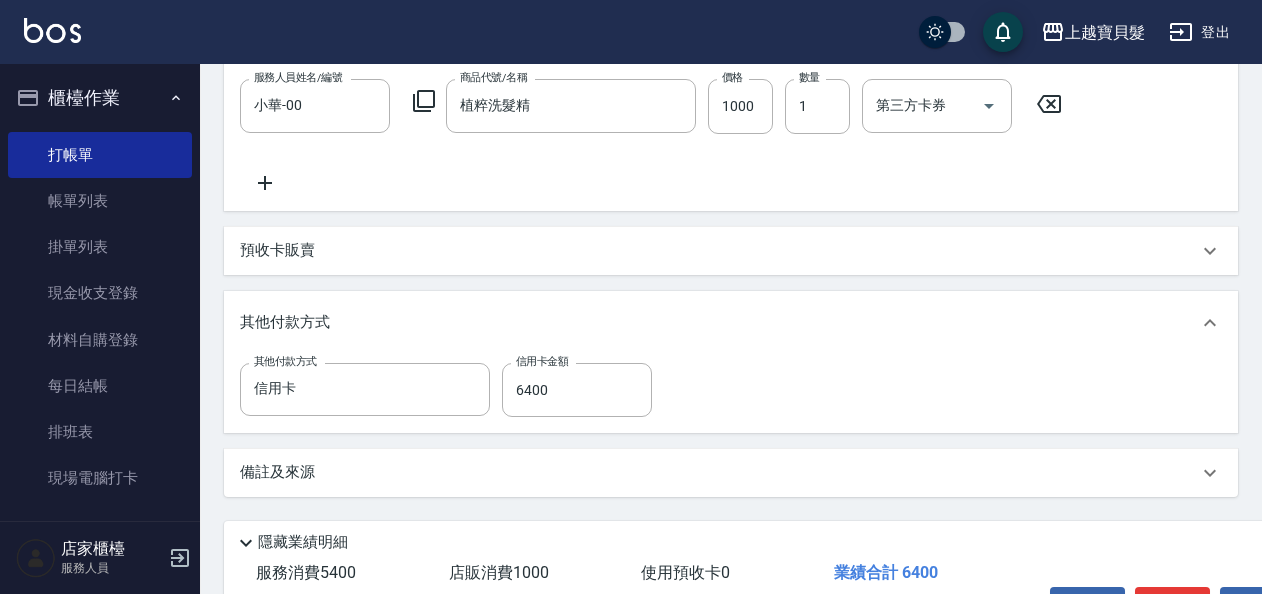click on "備註及來源" at bounding box center (731, 473) 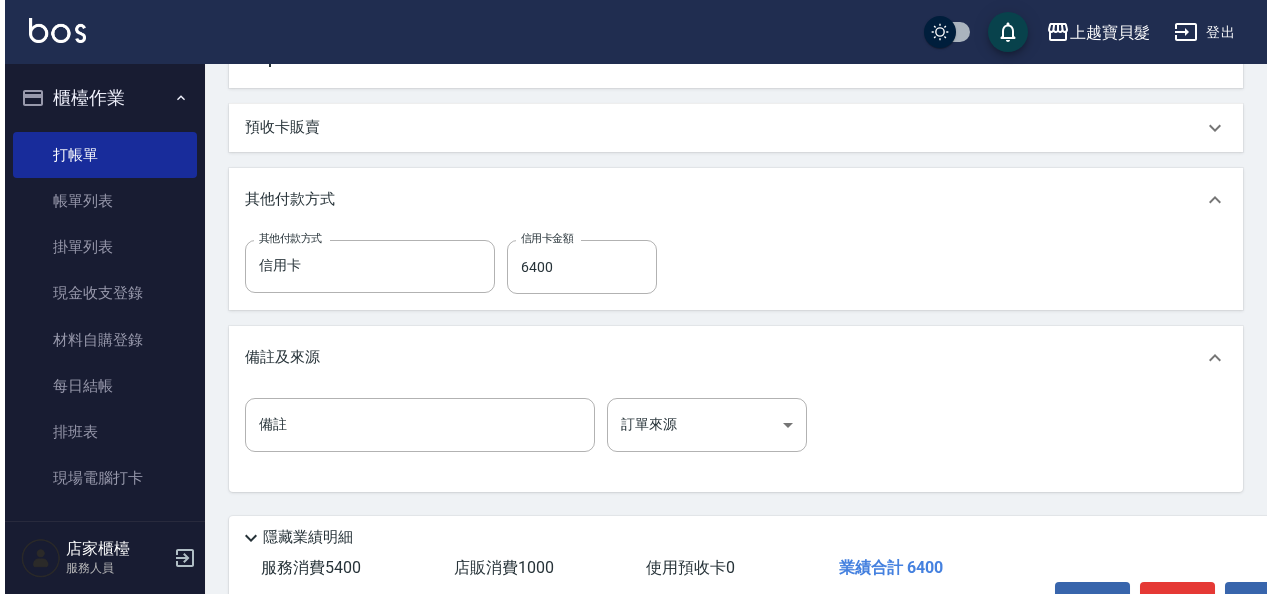 scroll, scrollTop: 862, scrollLeft: 0, axis: vertical 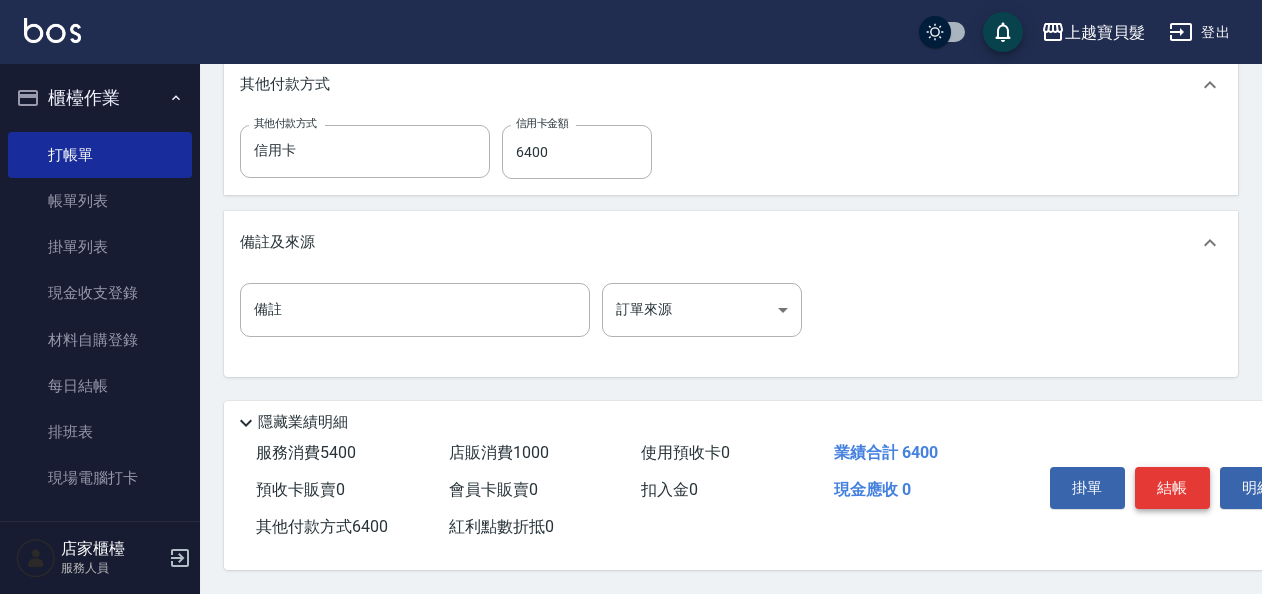 click on "結帳" at bounding box center [1172, 488] 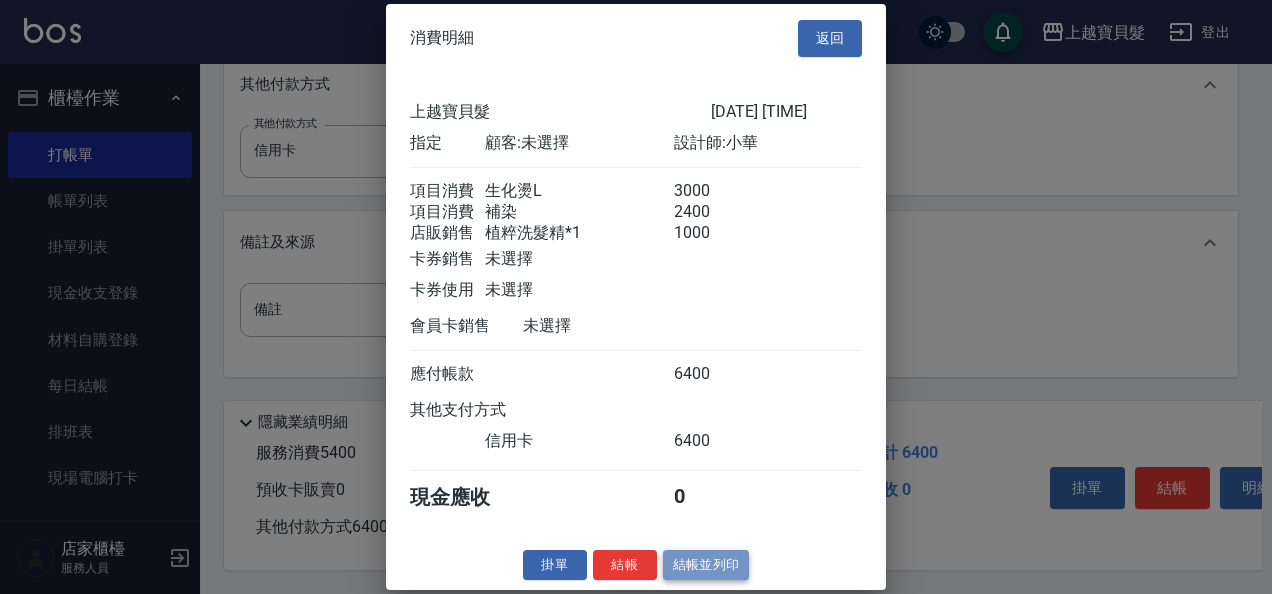 click on "結帳並列印" at bounding box center (706, 564) 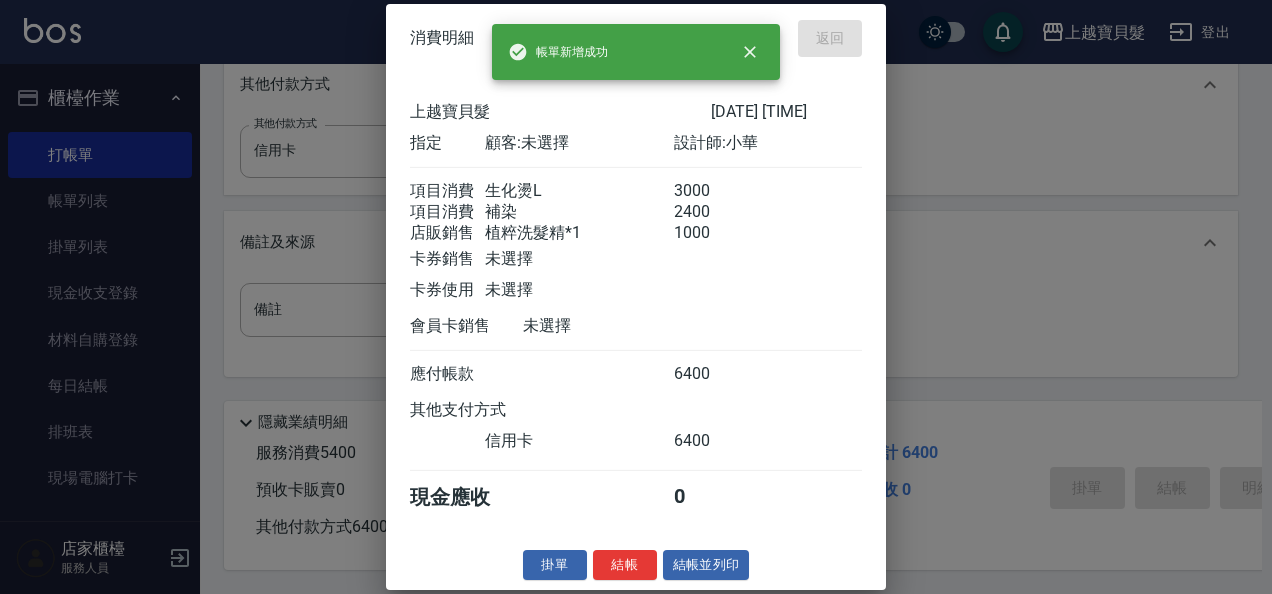 type on "2025/08/09 18:41" 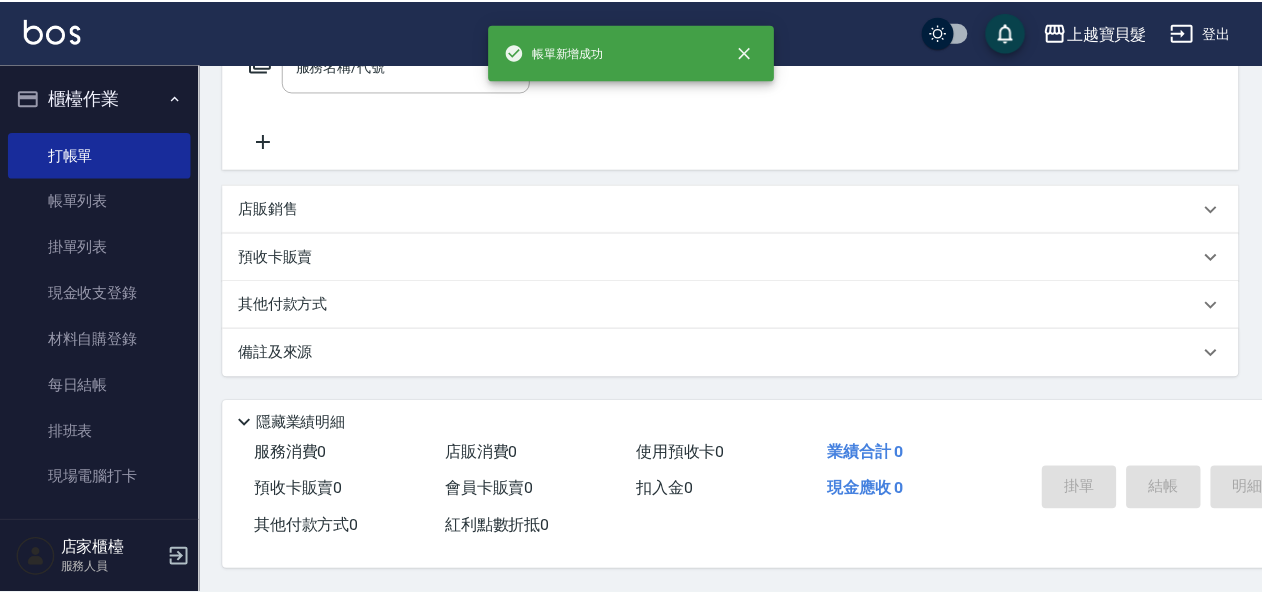 scroll, scrollTop: 0, scrollLeft: 0, axis: both 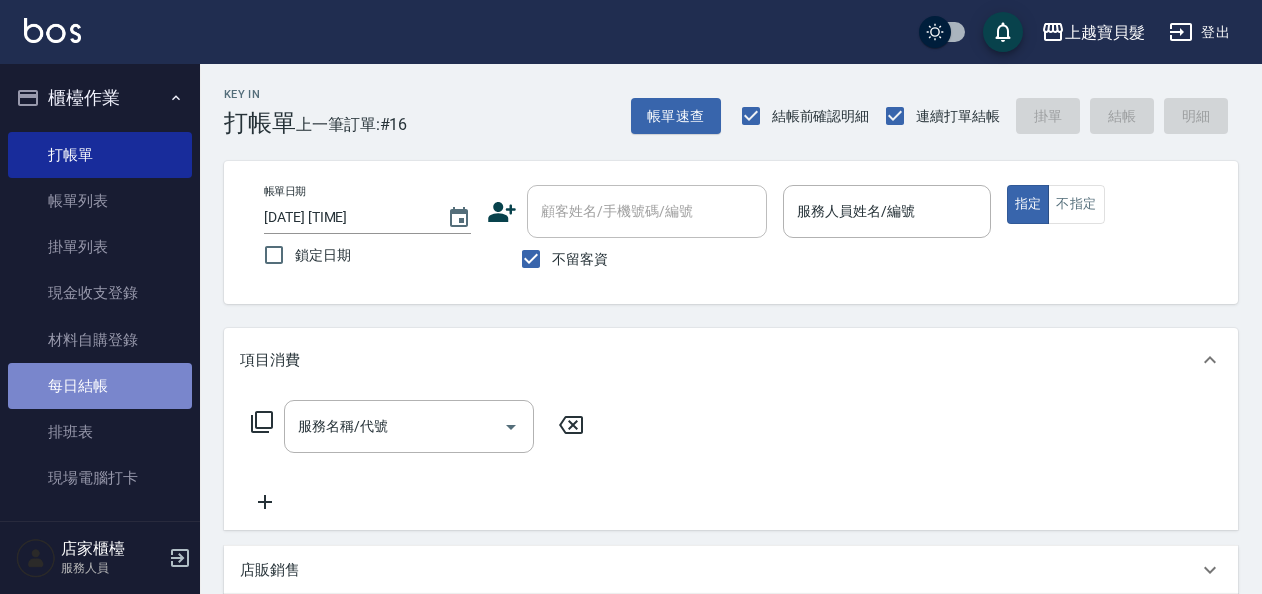 click on "每日結帳" at bounding box center (100, 386) 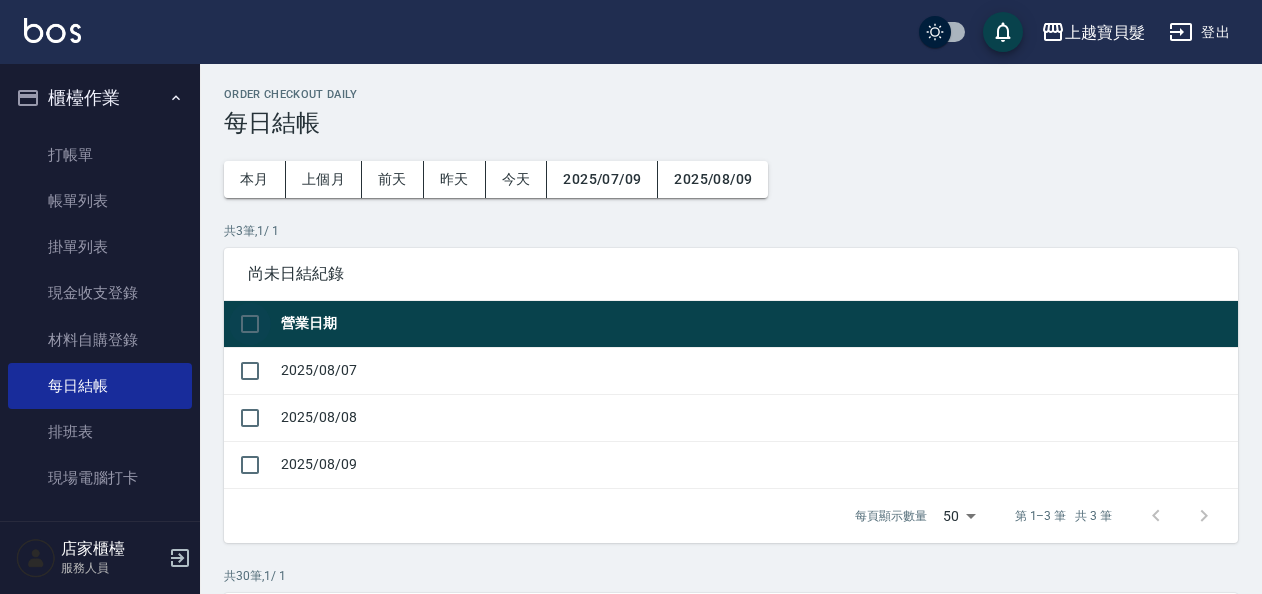 click at bounding box center (250, 324) 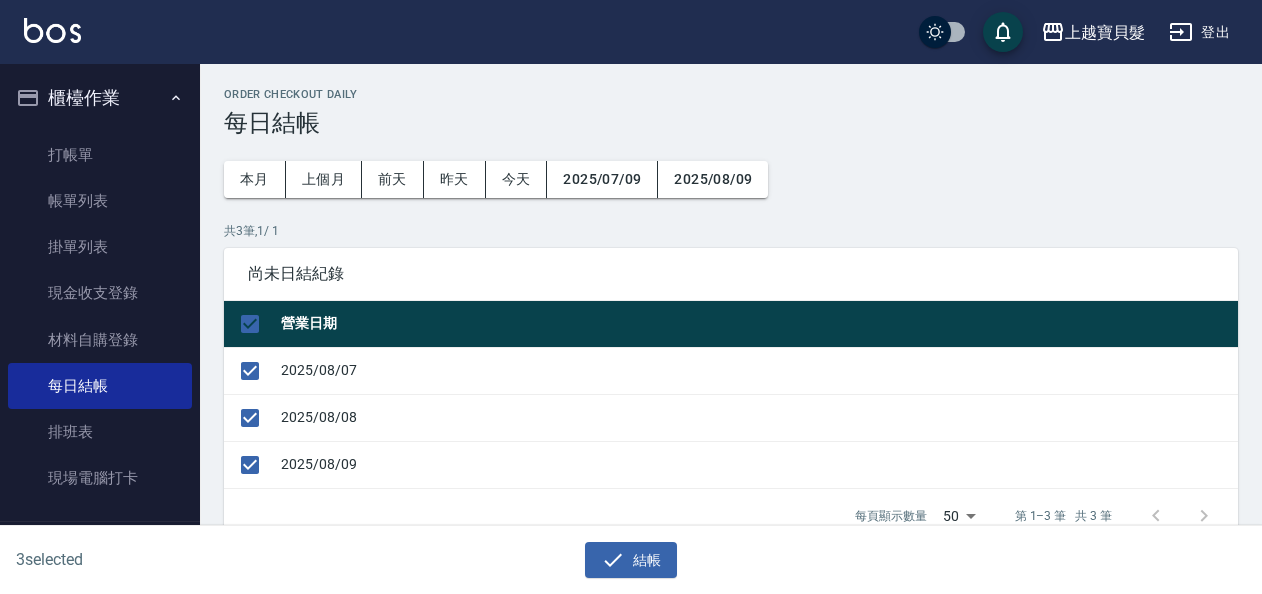 click on "結帳" at bounding box center (623, 552) 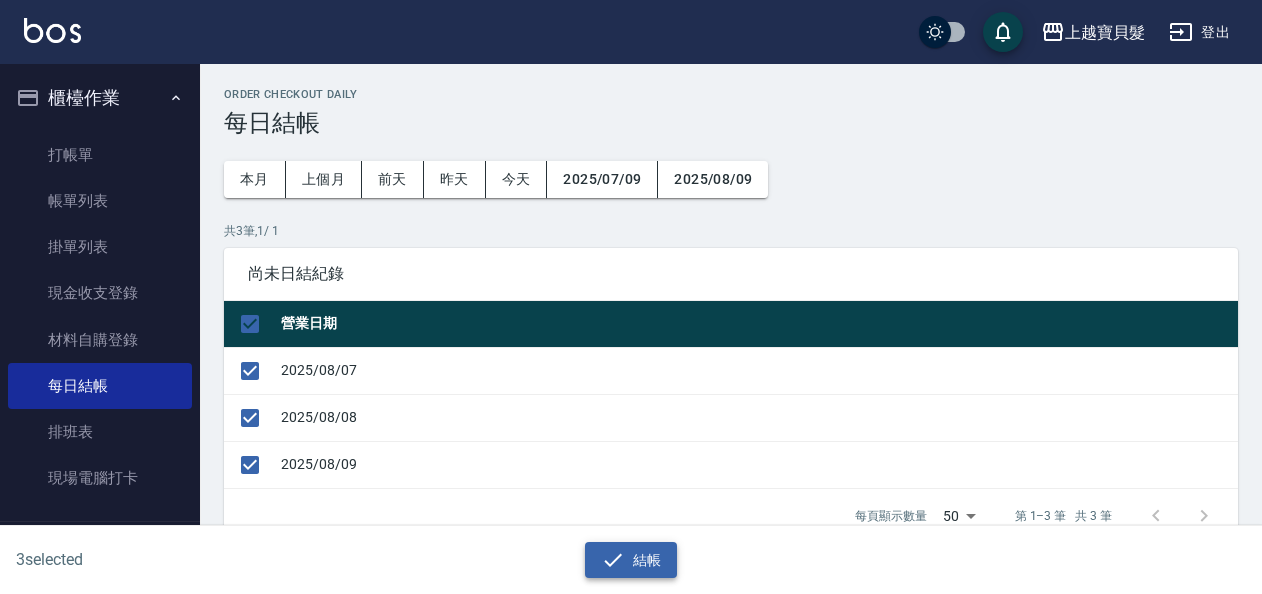 click 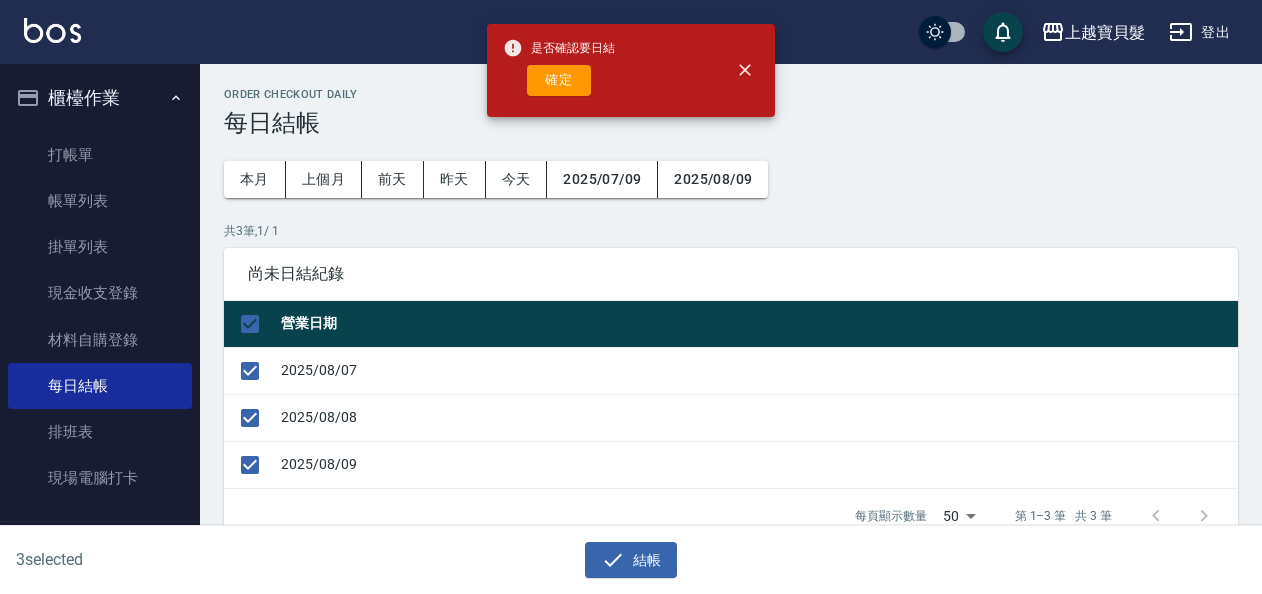click on "是否確認要日結 確定" at bounding box center (559, 70) 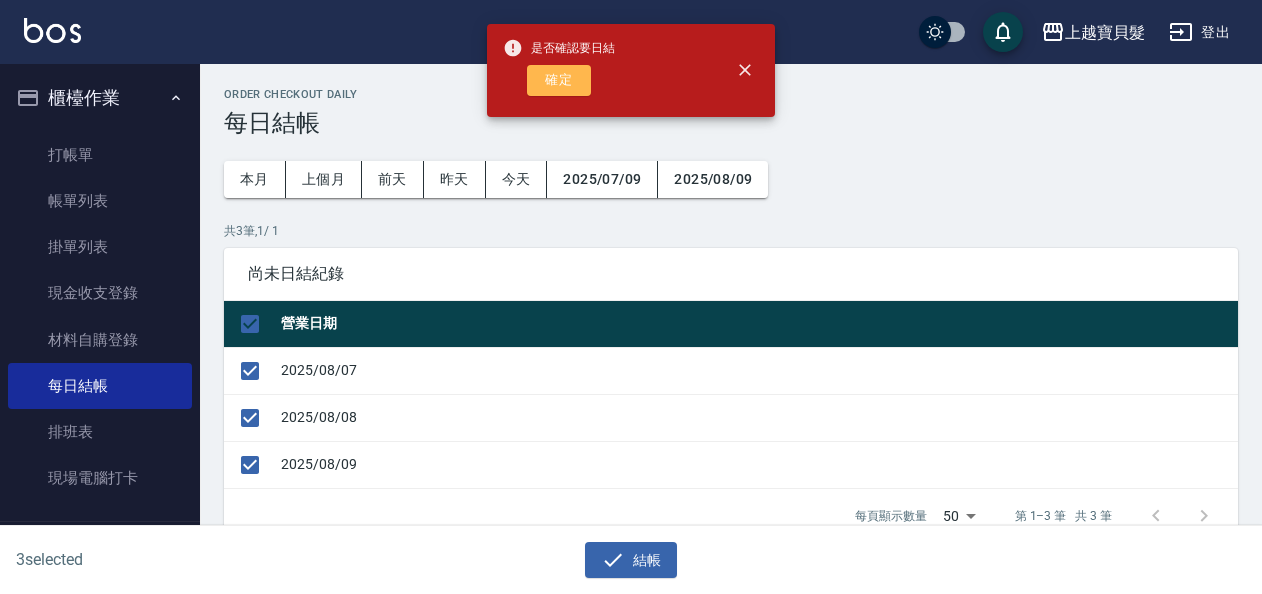 drag, startPoint x: 557, startPoint y: 82, endPoint x: 466, endPoint y: 236, distance: 178.87706 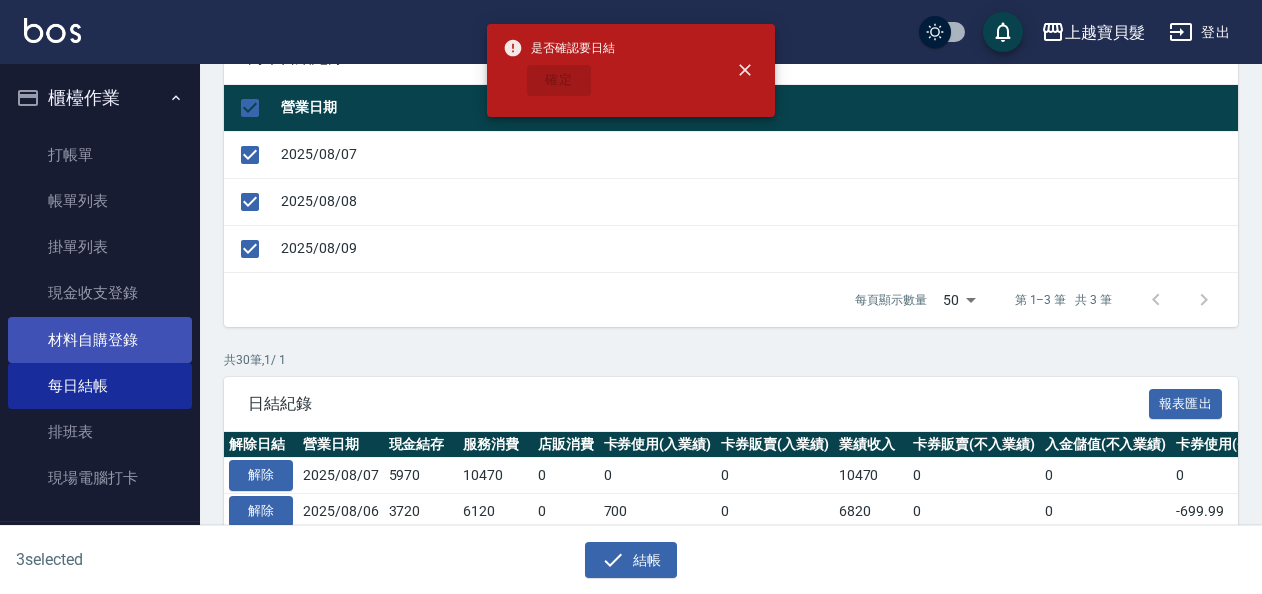scroll, scrollTop: 400, scrollLeft: 0, axis: vertical 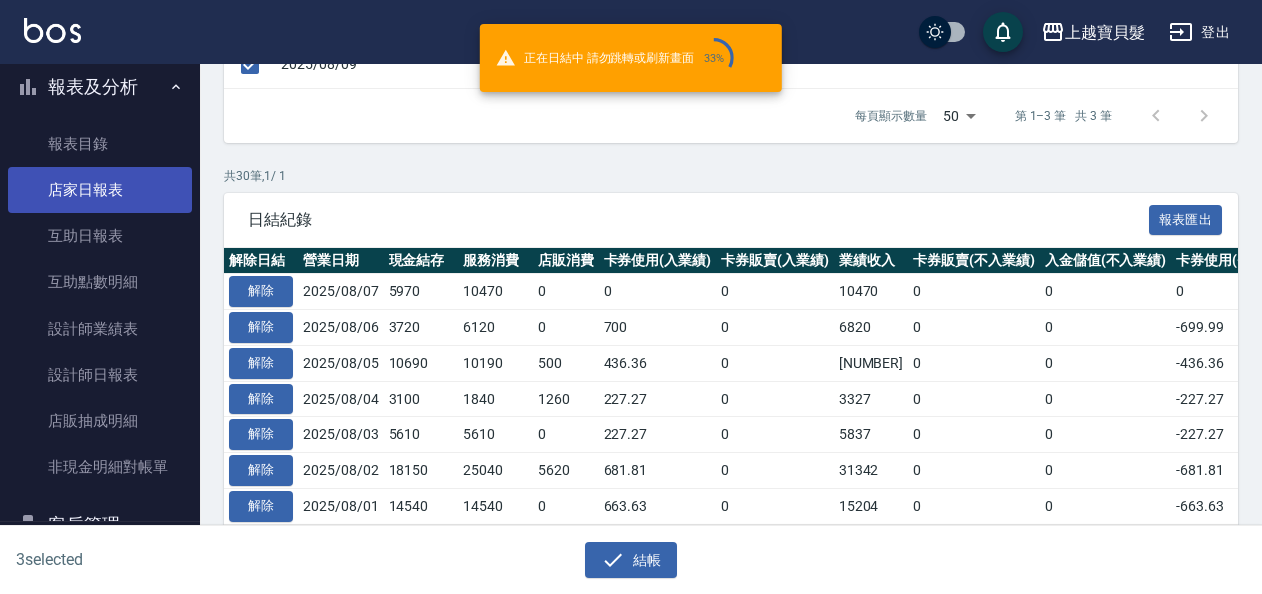 click on "店家日報表" at bounding box center [100, 190] 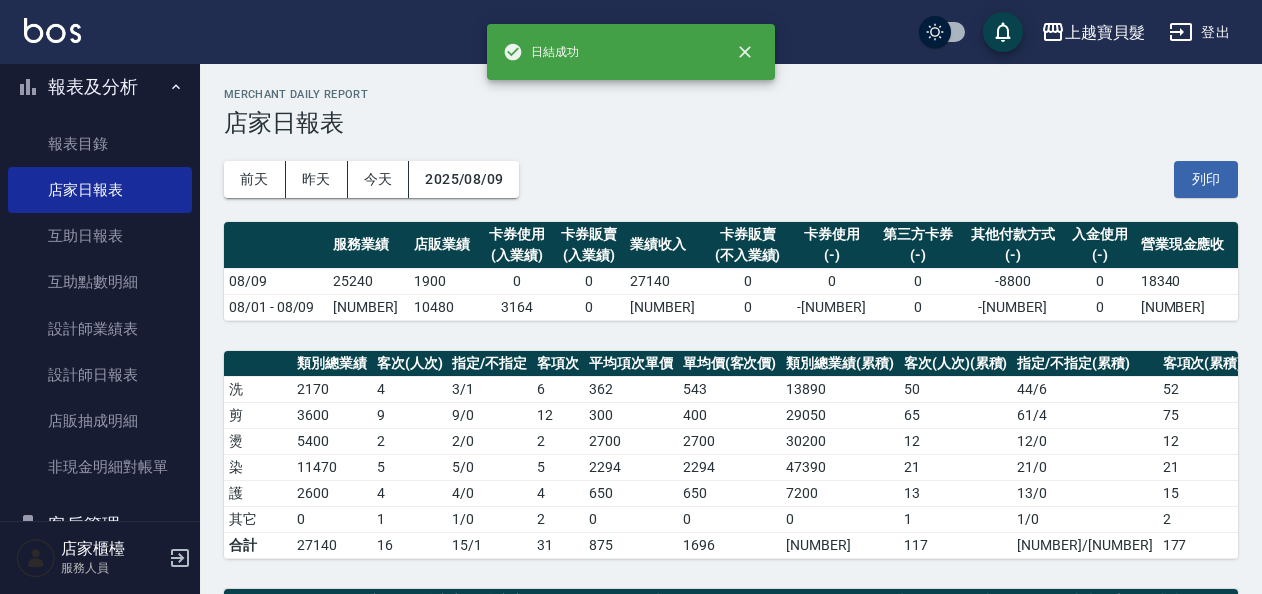 scroll, scrollTop: 6, scrollLeft: 0, axis: vertical 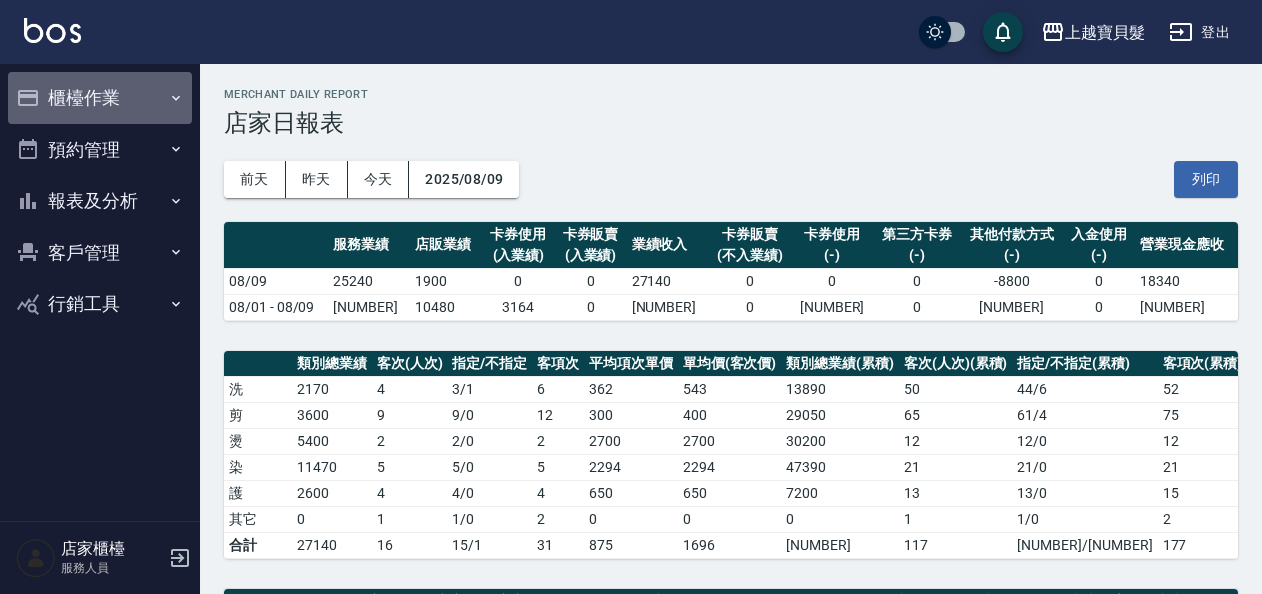 click on "櫃檯作業" at bounding box center (100, 98) 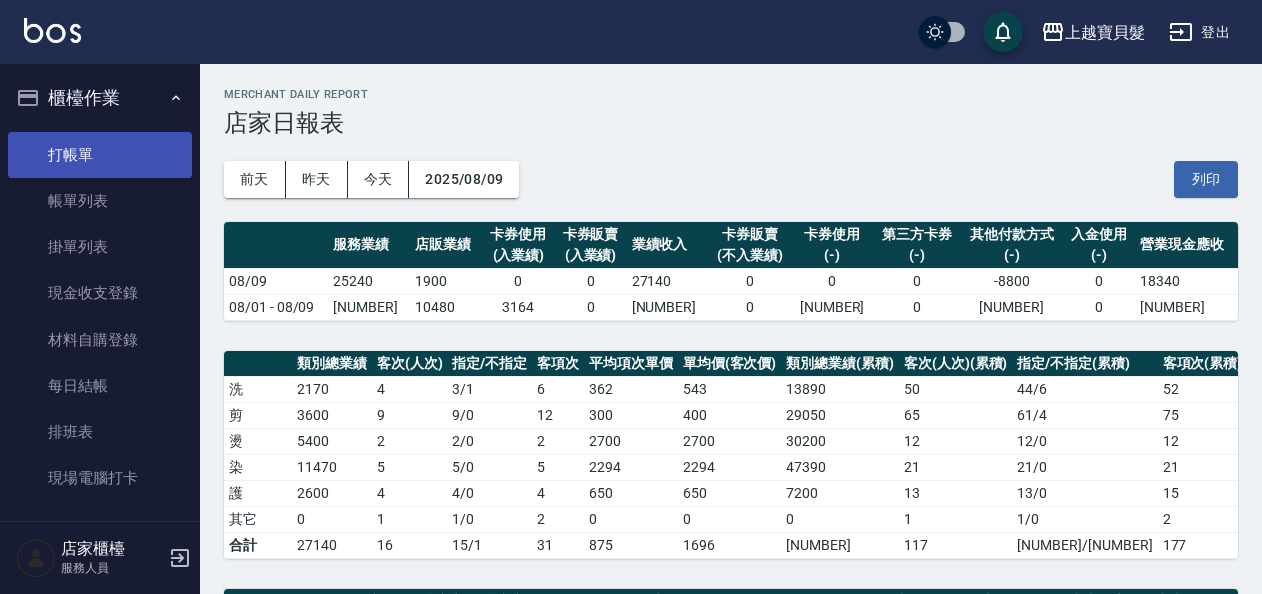 click on "打帳單" at bounding box center [100, 155] 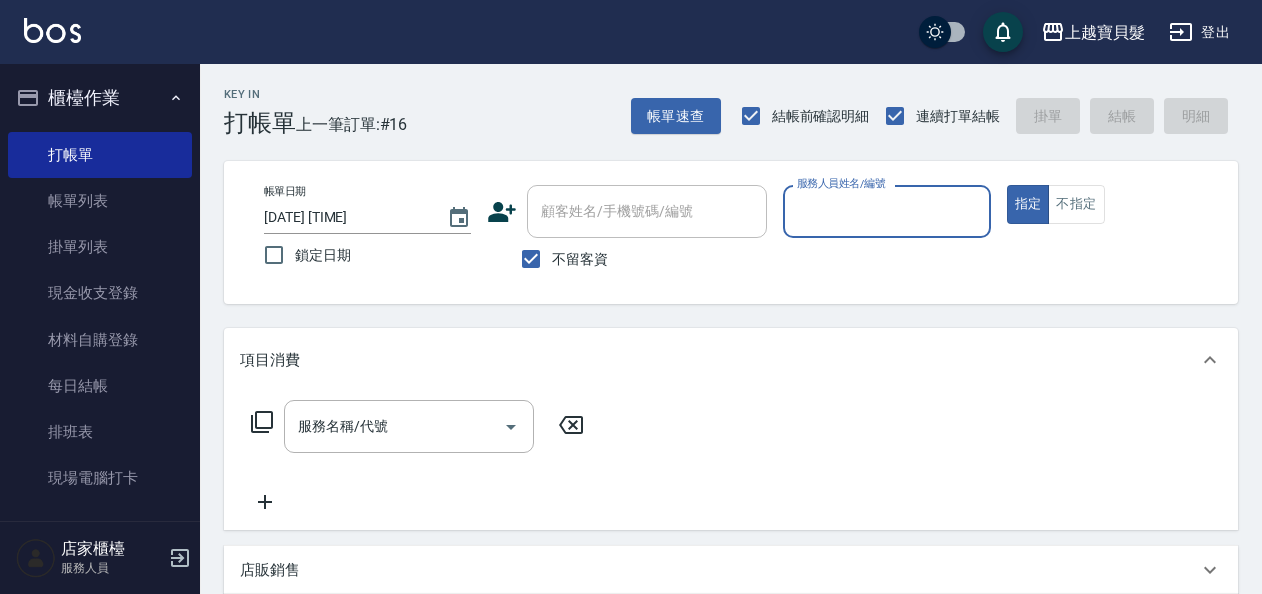 click on "服務人員姓名/編號" at bounding box center (886, 211) 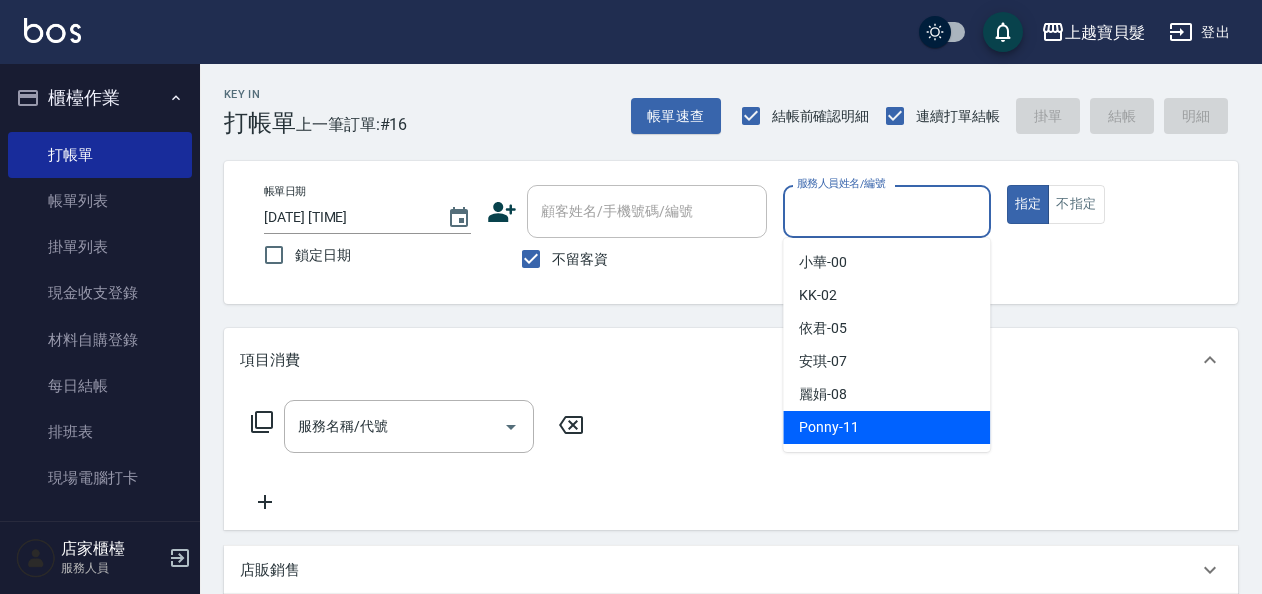 click on "Ponny -11" at bounding box center (886, 427) 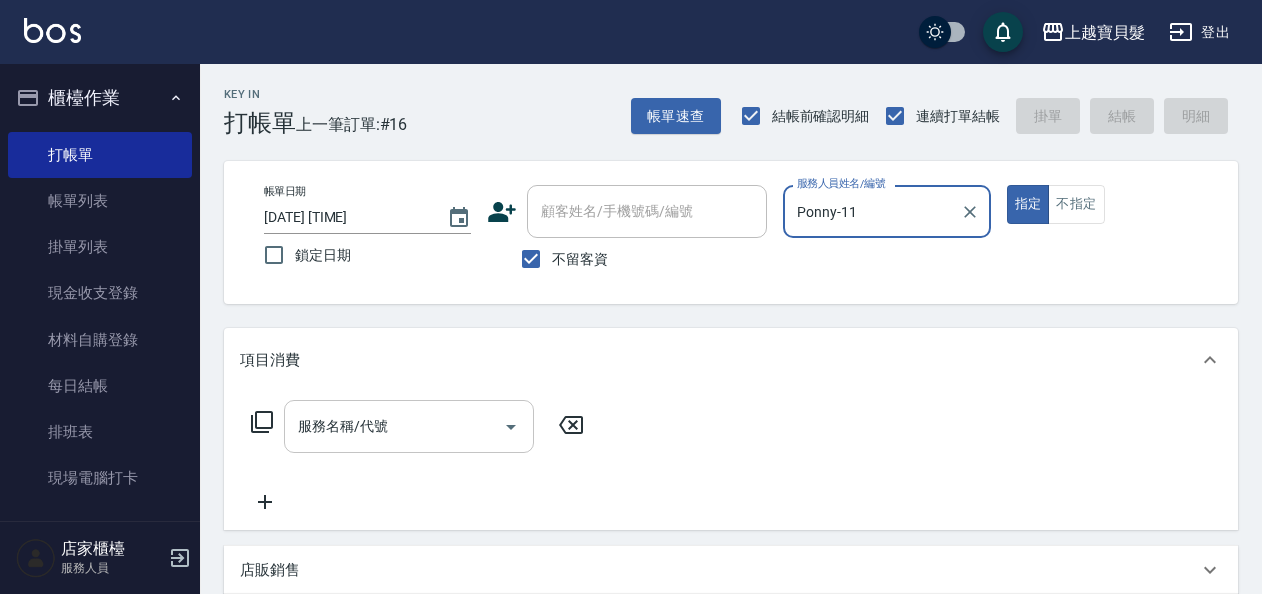 click on "服務名稱/代號" at bounding box center [394, 426] 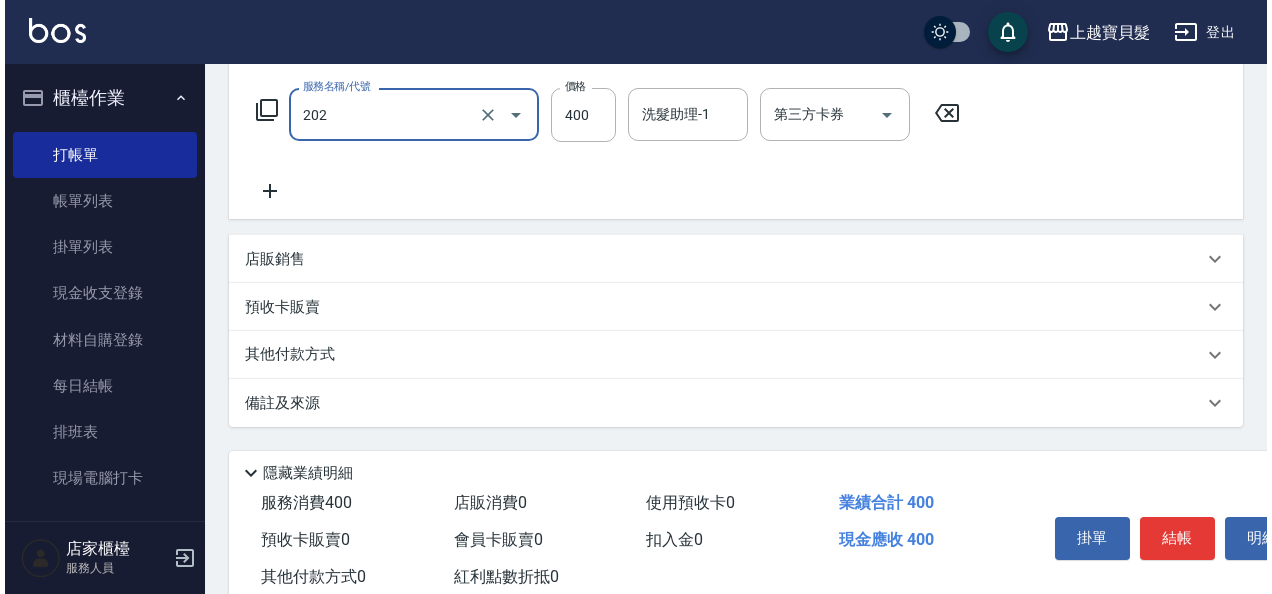 scroll, scrollTop: 369, scrollLeft: 0, axis: vertical 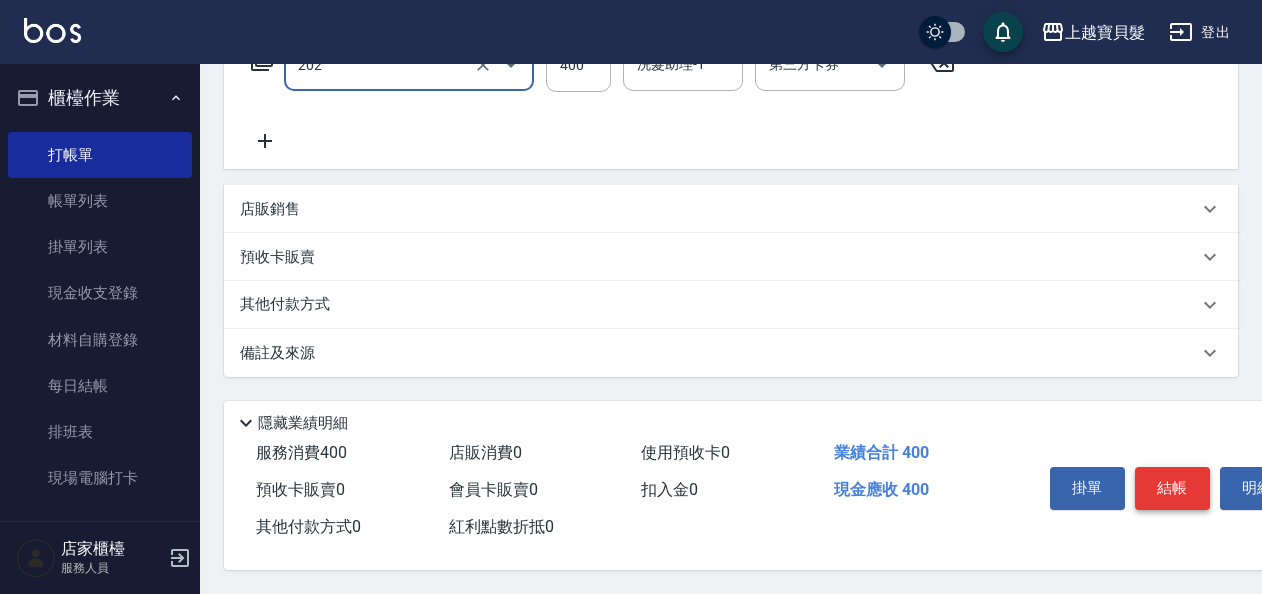 type on "剪髮(202)" 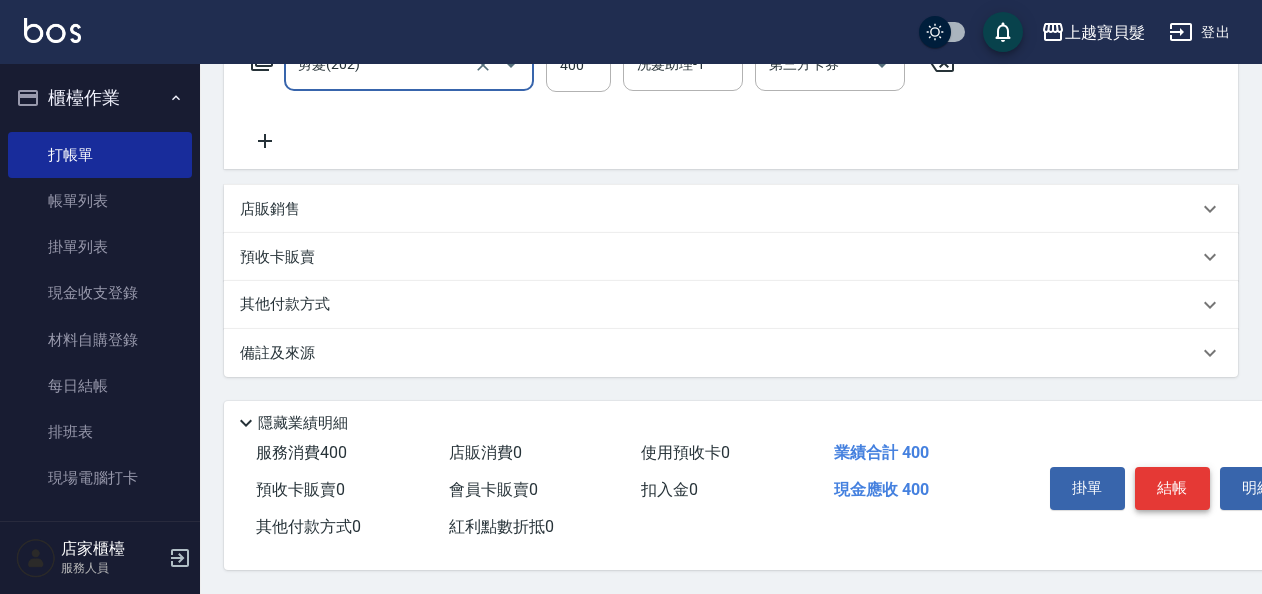 click on "結帳" at bounding box center (1172, 488) 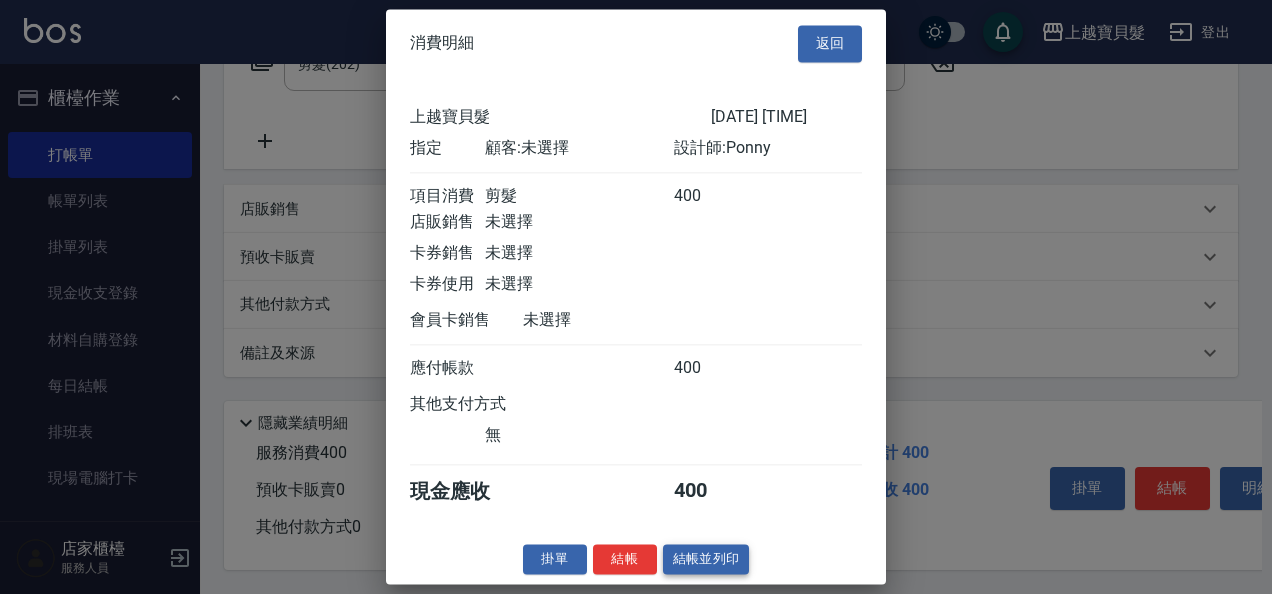 click on "結帳並列印" at bounding box center (706, 559) 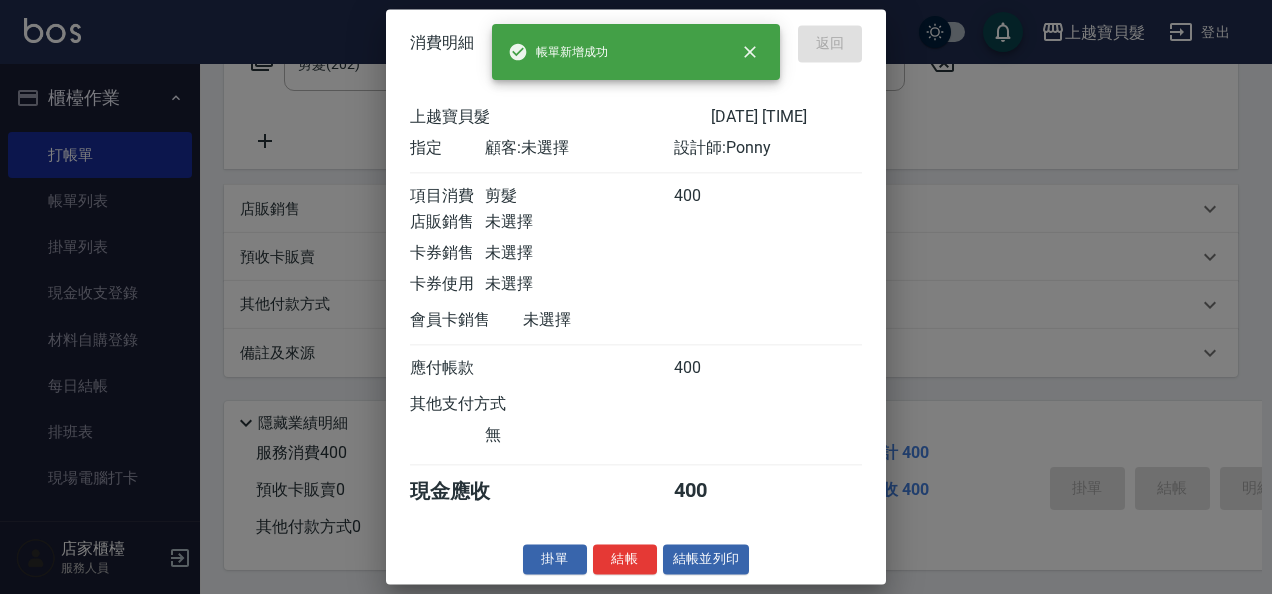 type 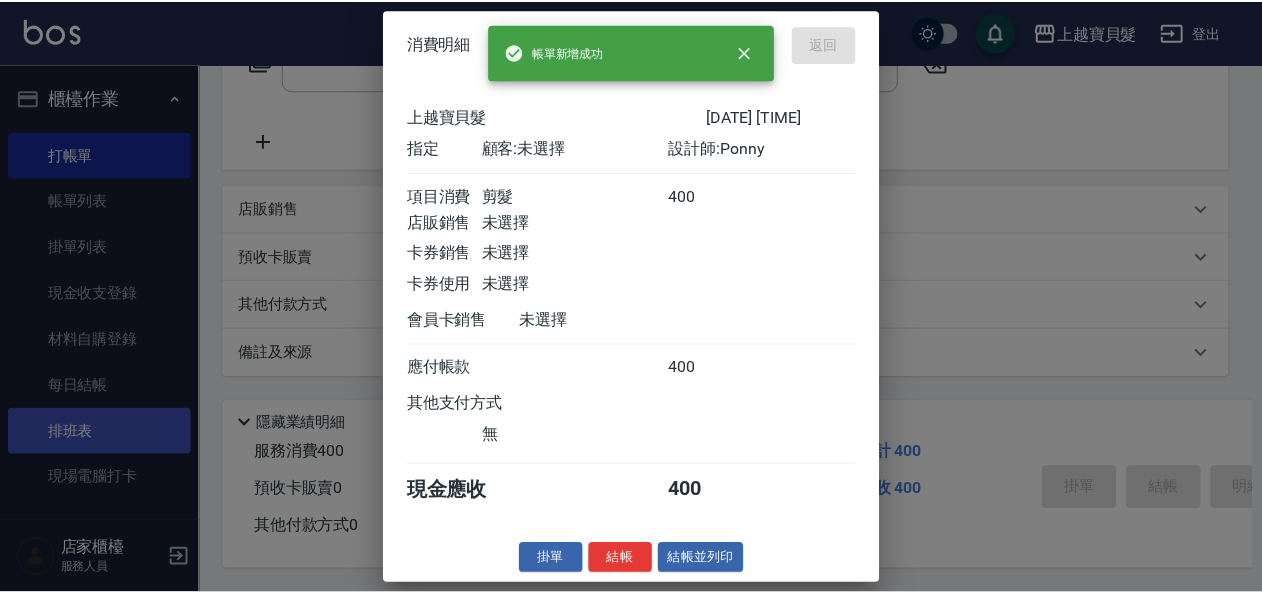 scroll, scrollTop: 0, scrollLeft: 0, axis: both 